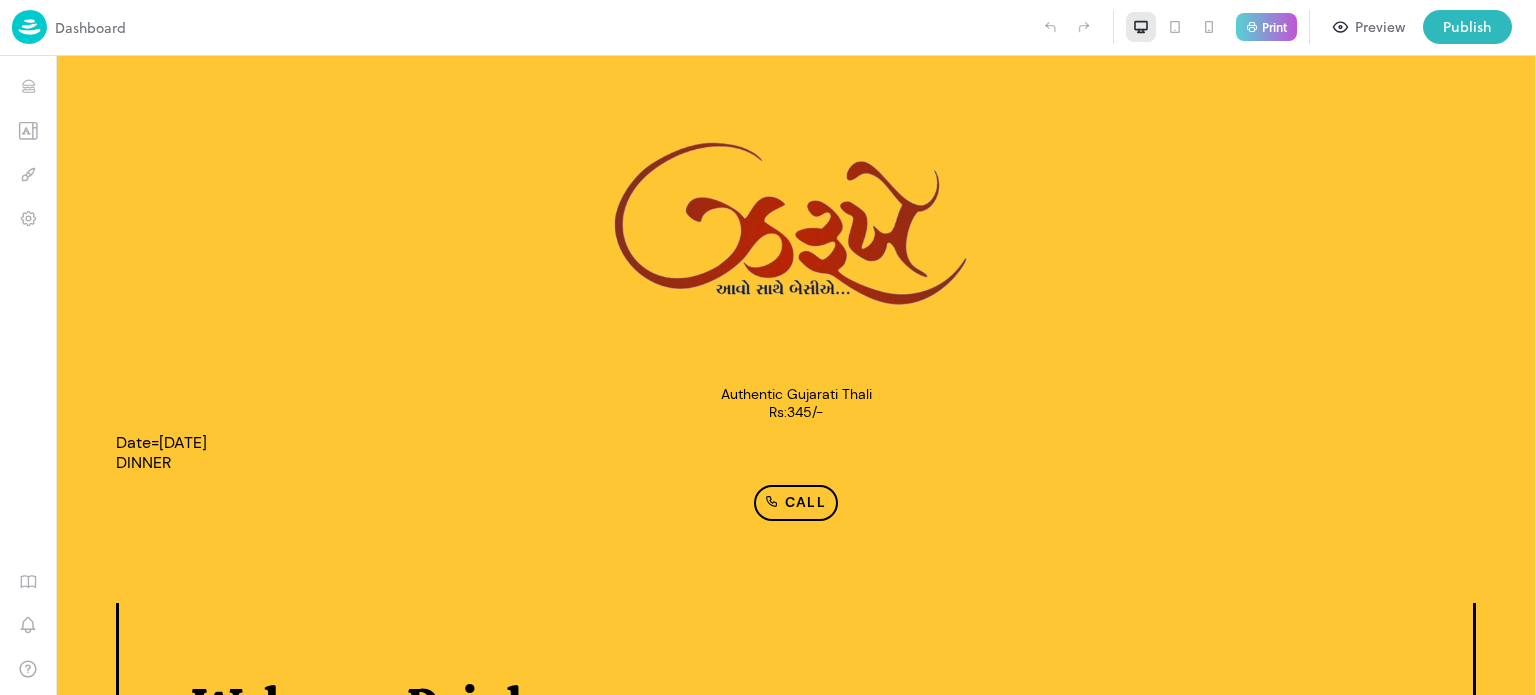 scroll, scrollTop: 0, scrollLeft: 0, axis: both 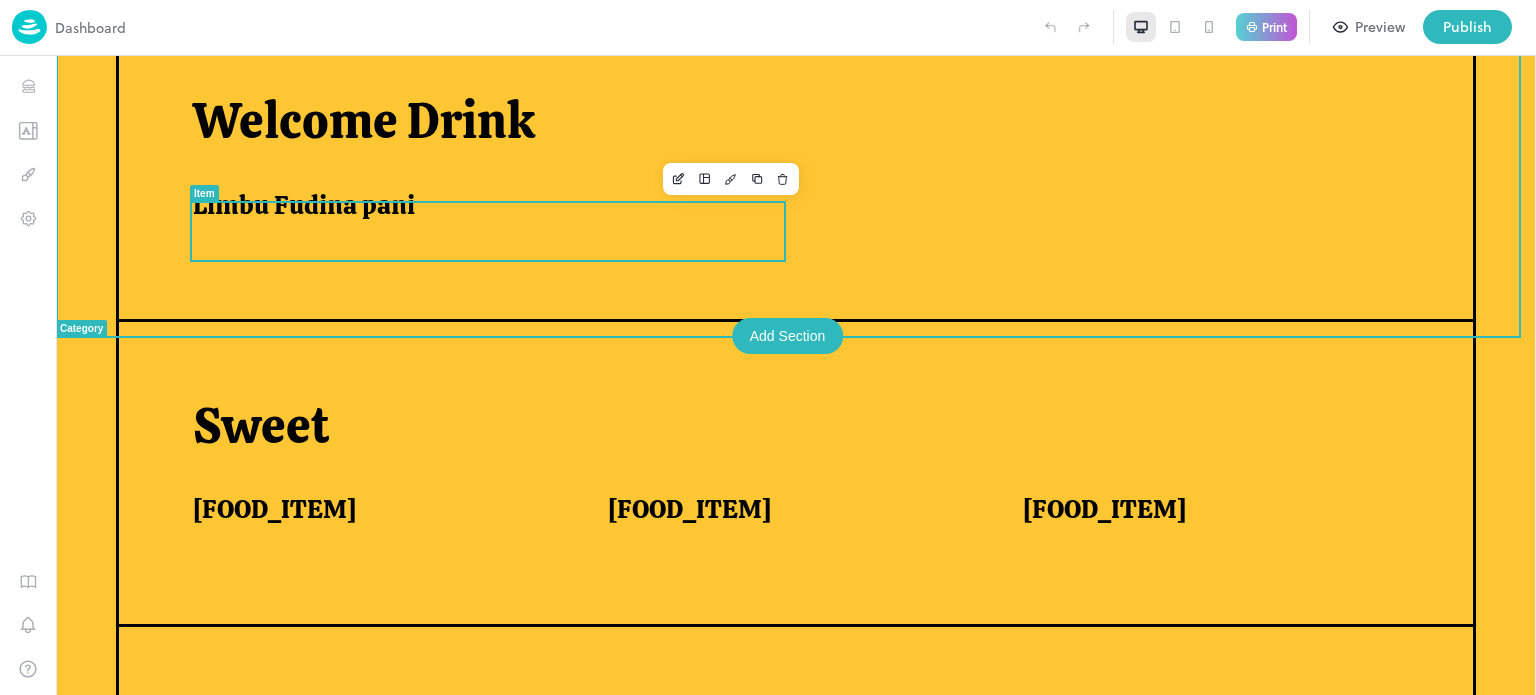 click on "Limbu Fudina pani" at bounding box center (479, 210) 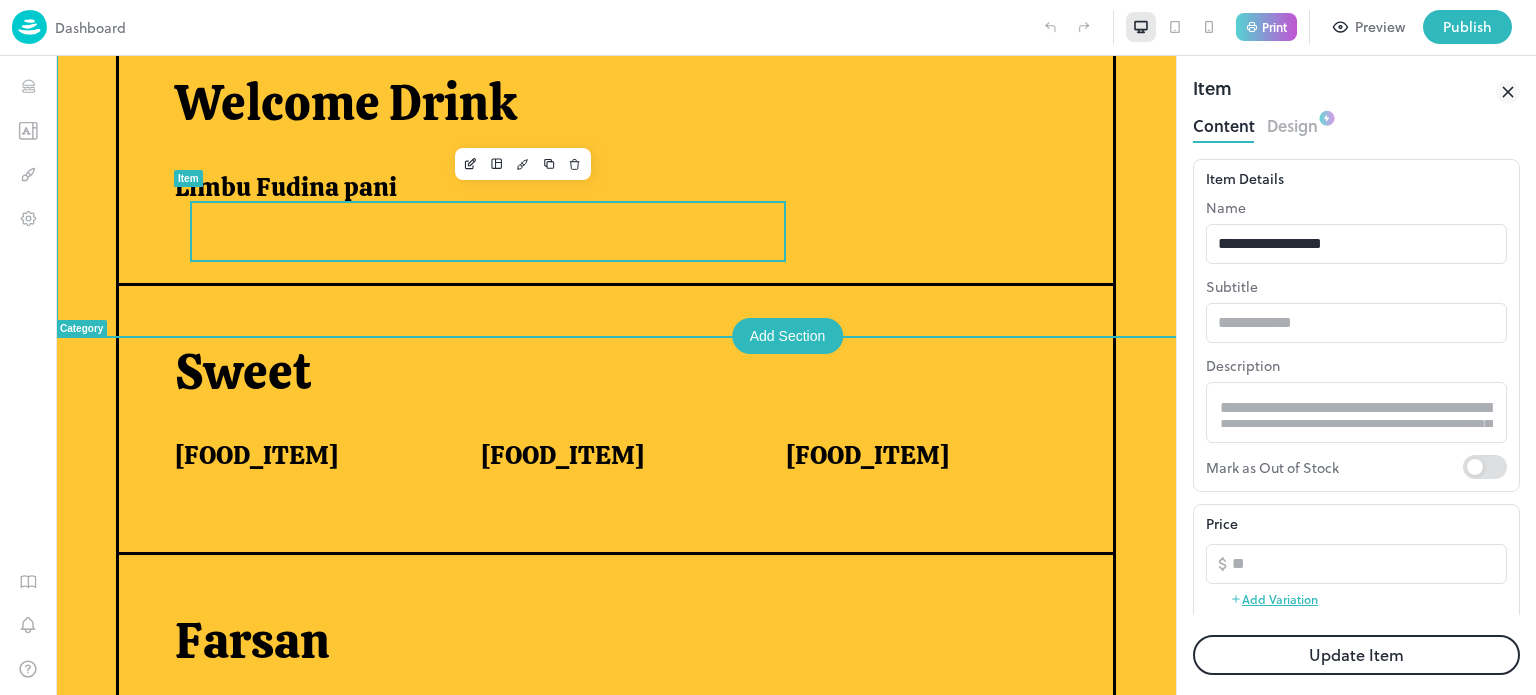 scroll, scrollTop: 0, scrollLeft: 0, axis: both 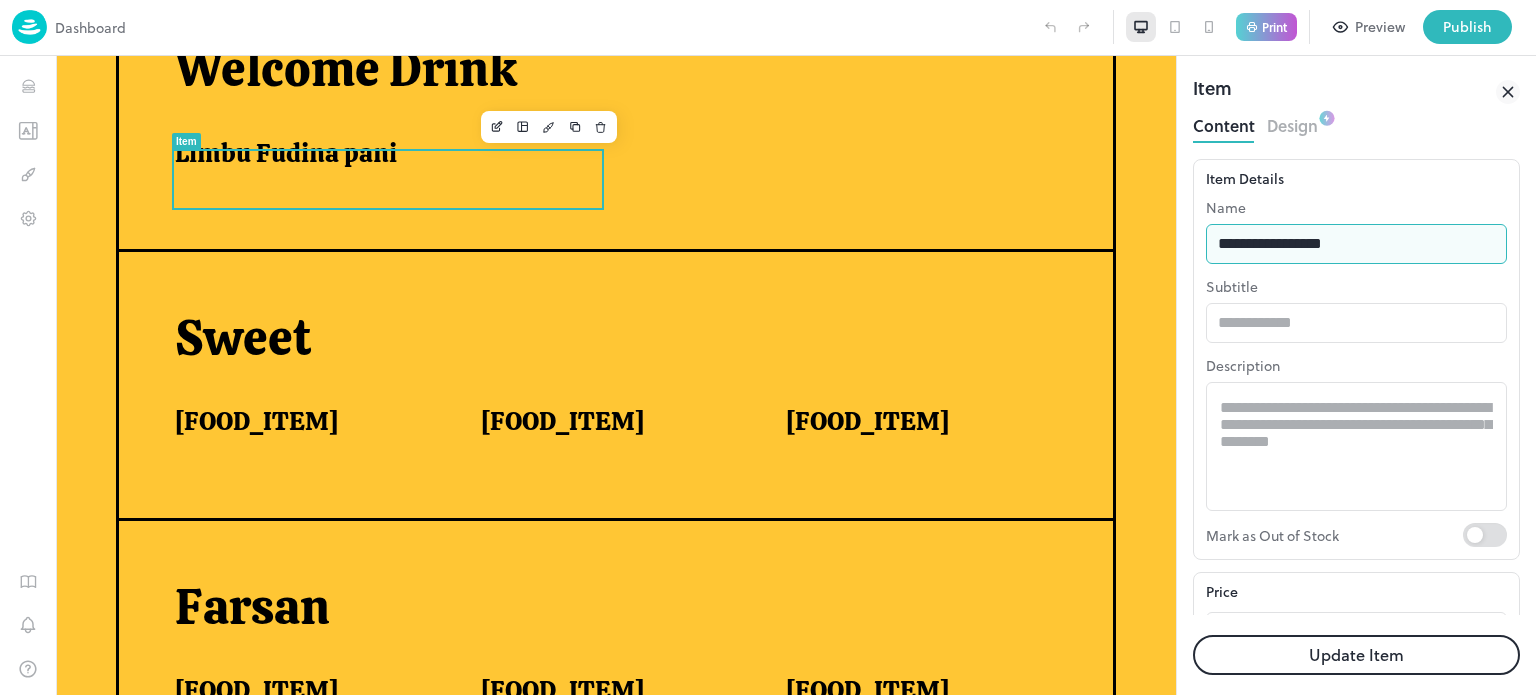 click on "**********" at bounding box center [1356, 244] 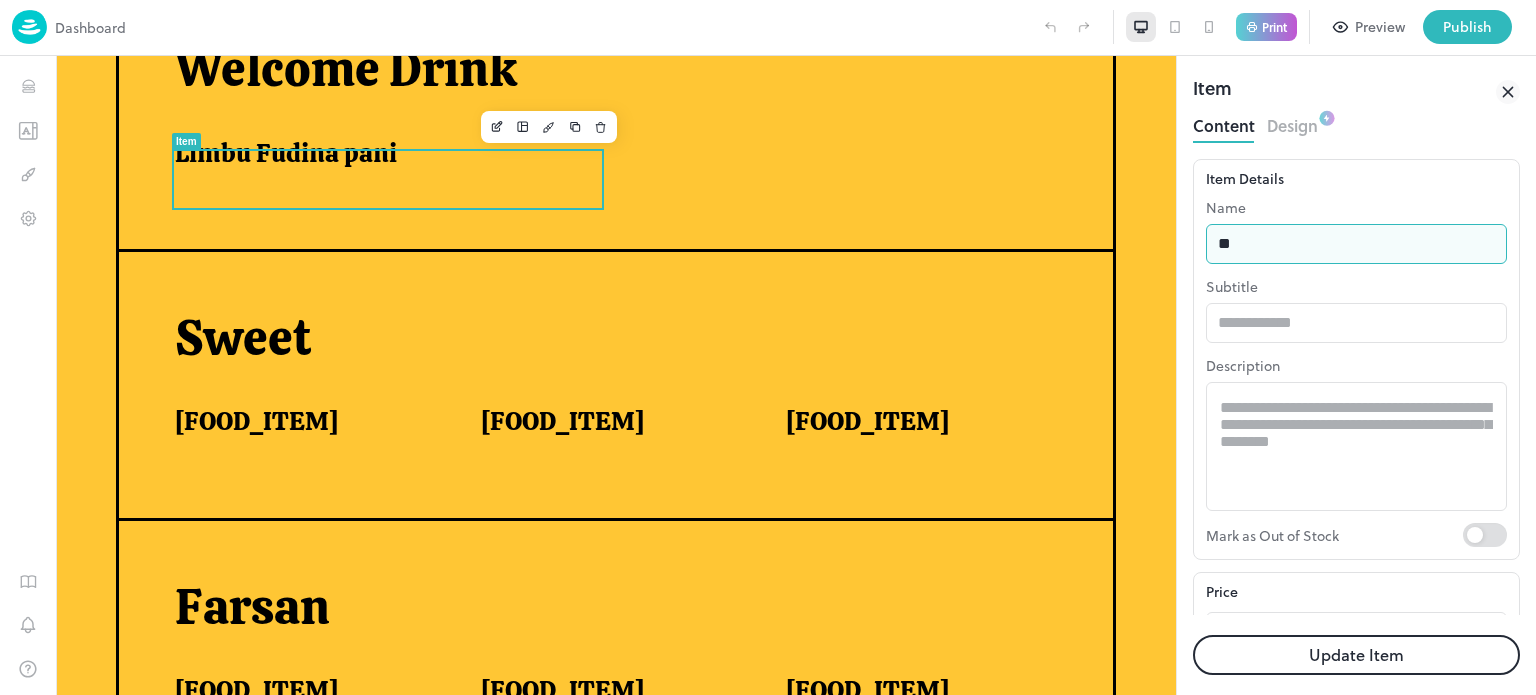 type on "*" 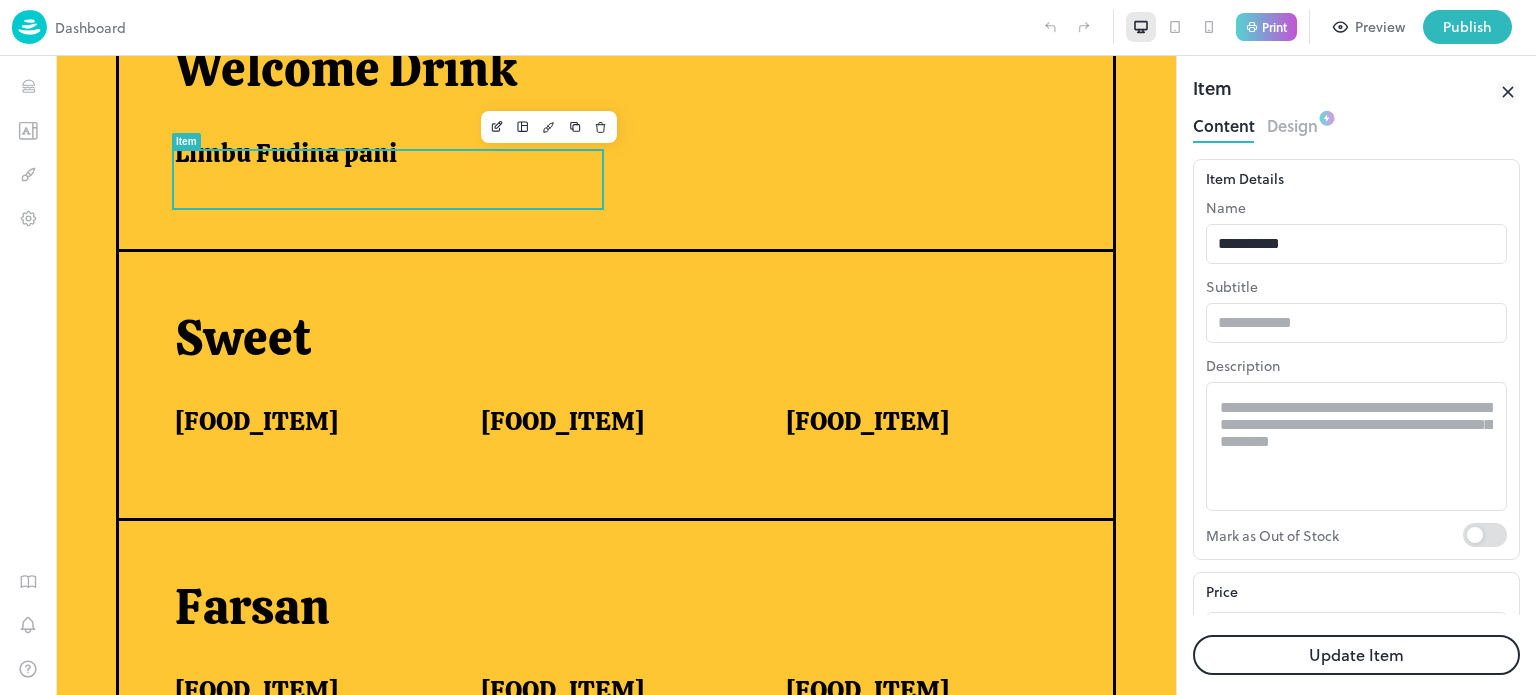 click on "Update Item" at bounding box center [1356, 655] 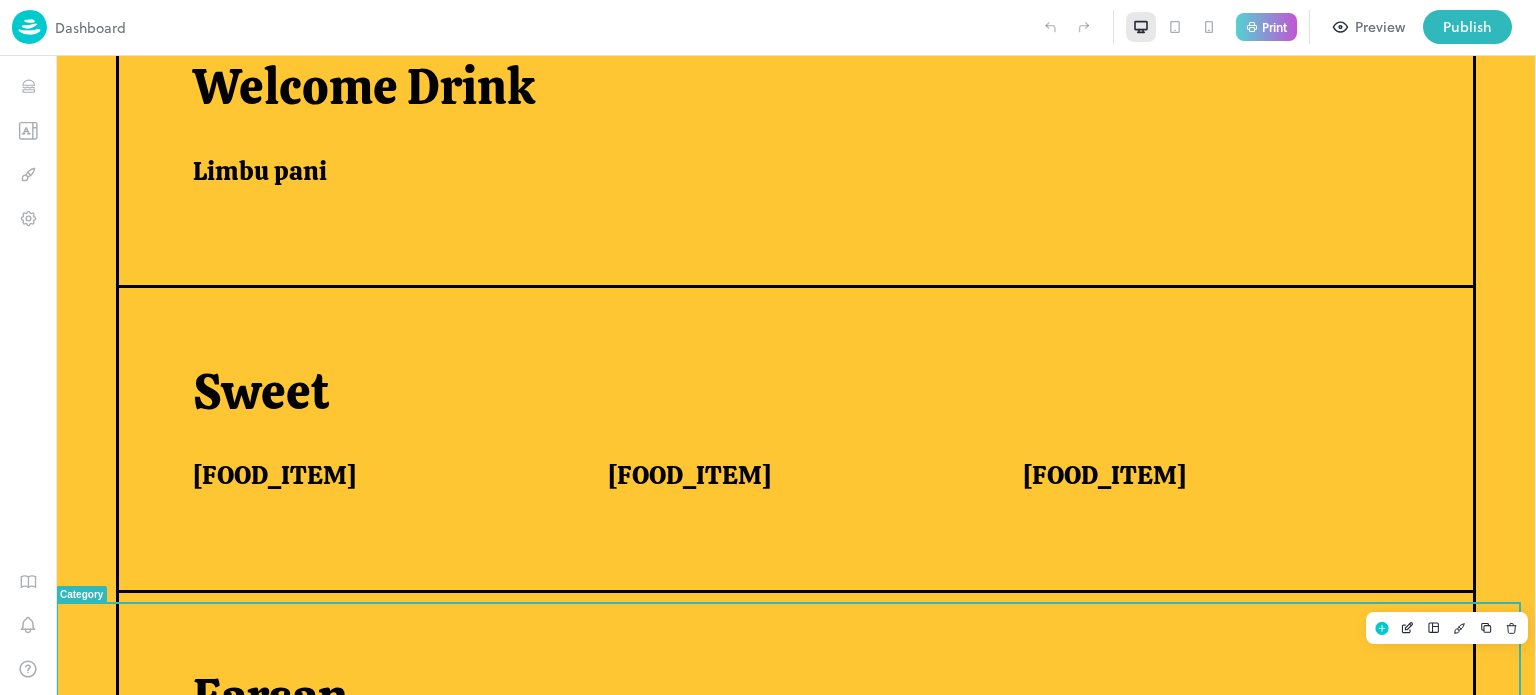 scroll, scrollTop: 586, scrollLeft: 0, axis: vertical 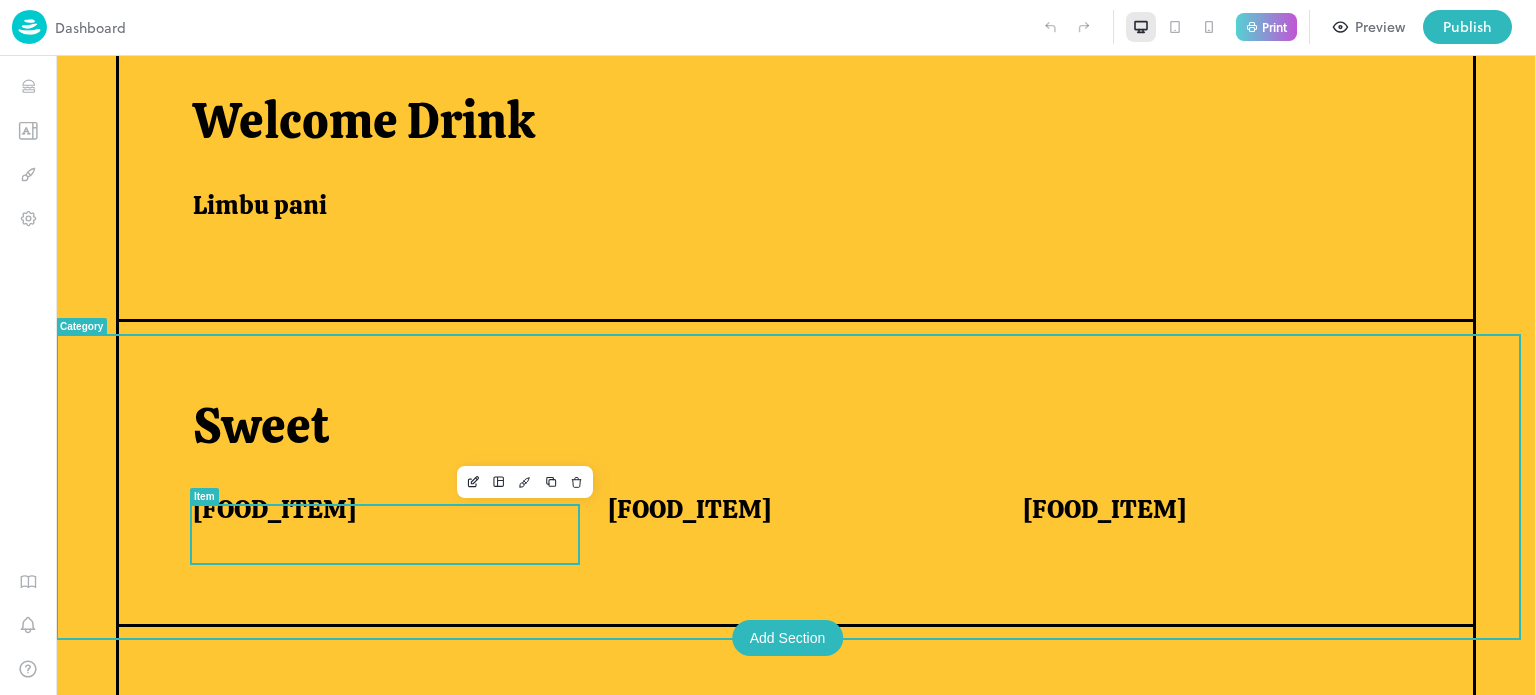 click on "[FOOD_ITEM]" at bounding box center [274, 509] 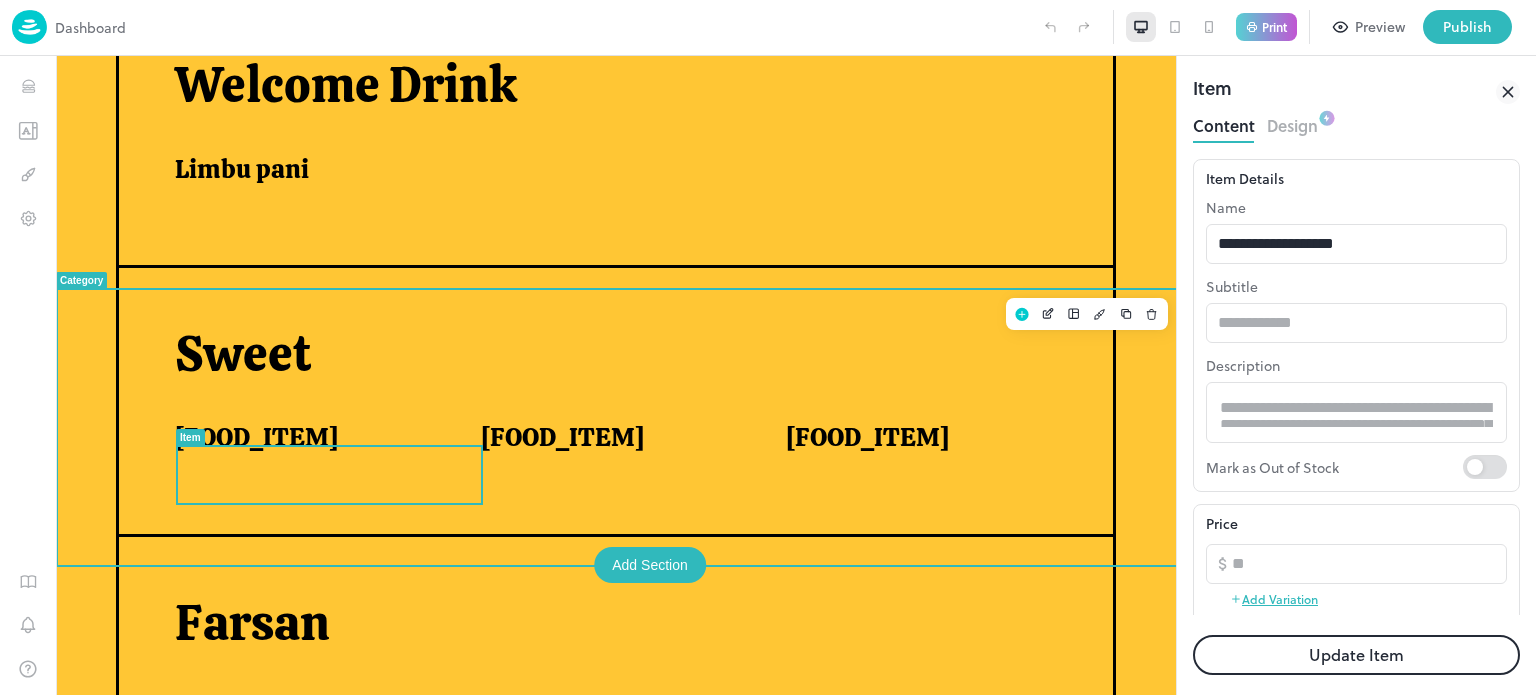 scroll, scrollTop: 620, scrollLeft: 0, axis: vertical 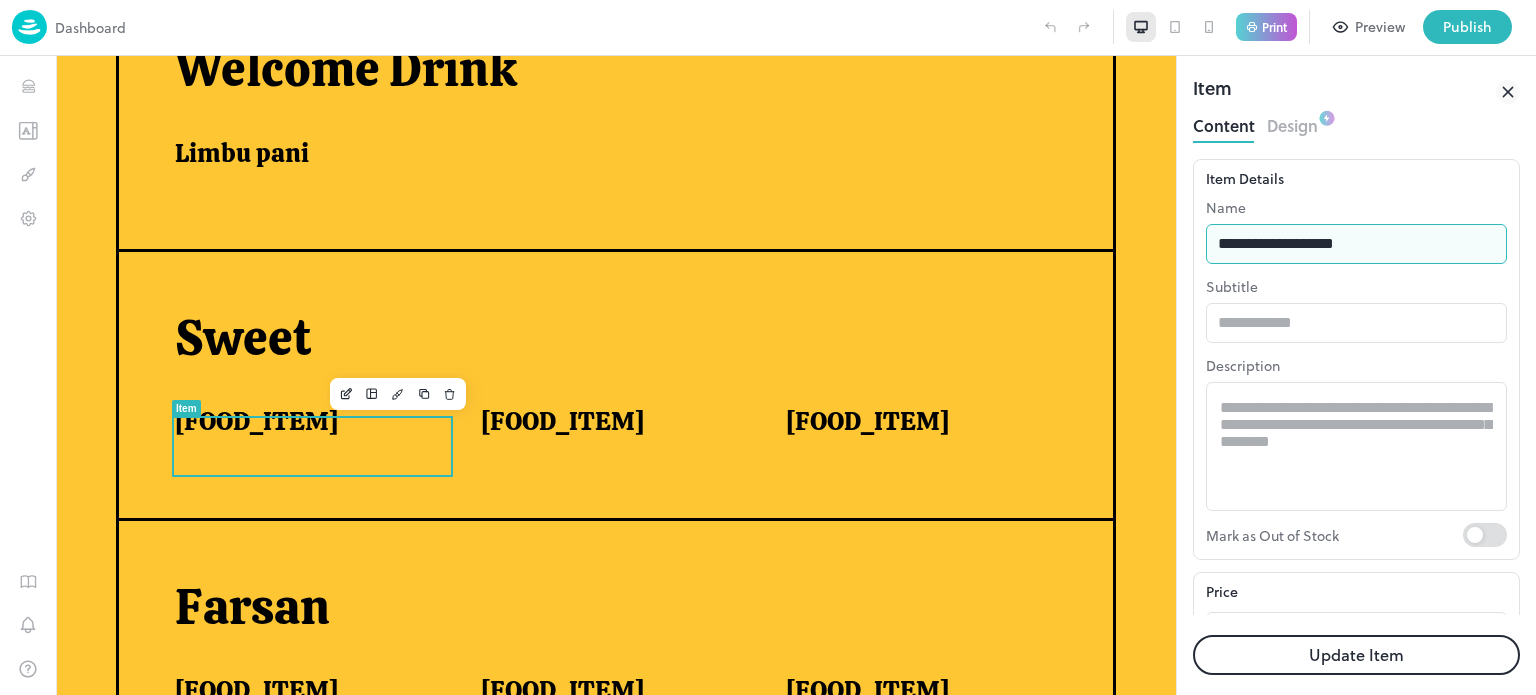 click on "**********" at bounding box center (1356, 244) 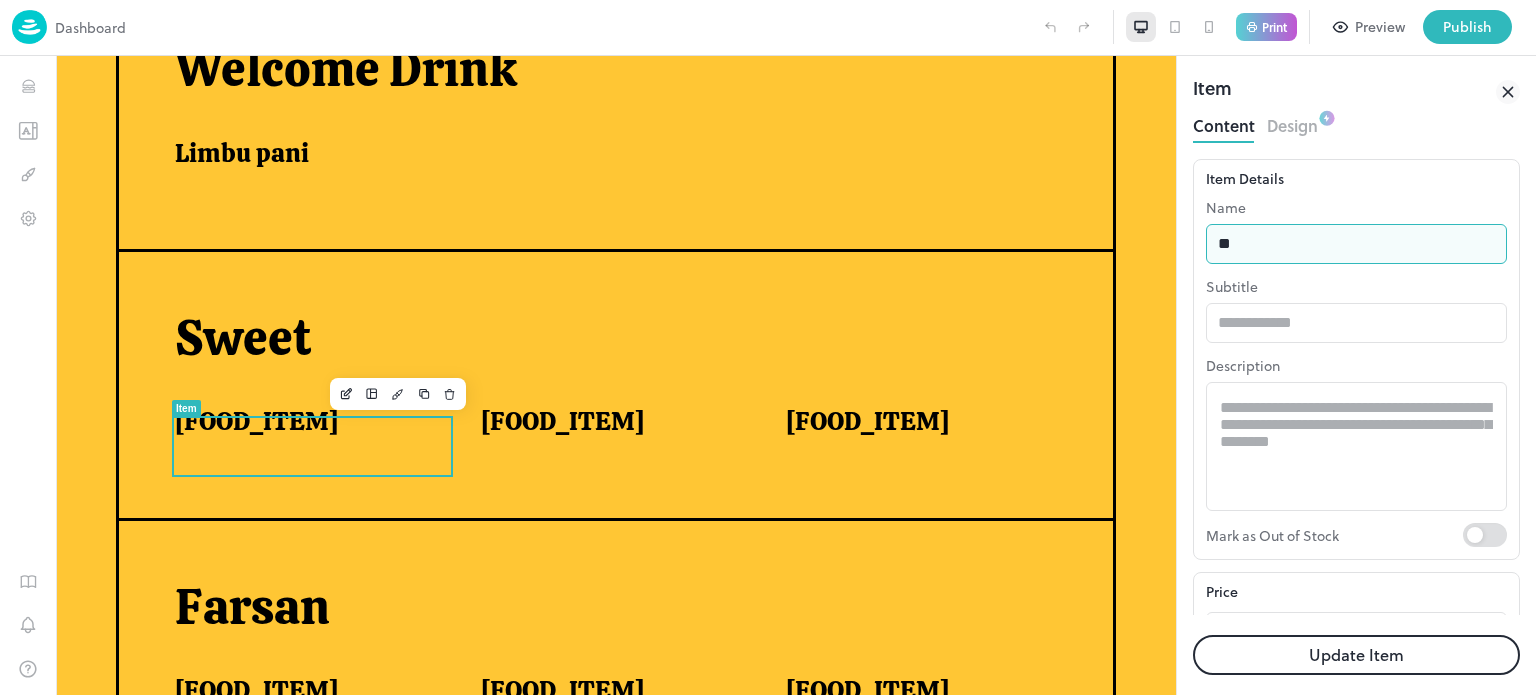 type on "*" 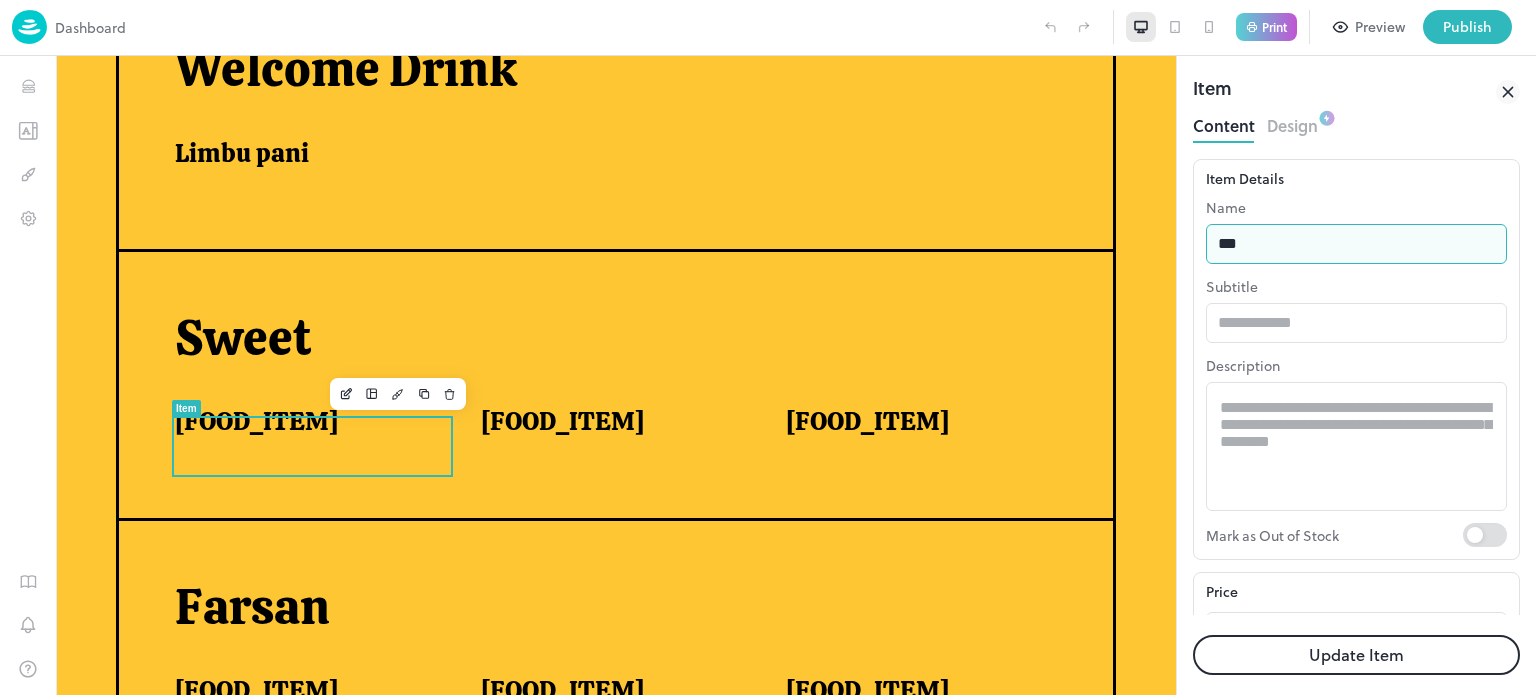 type on "**********" 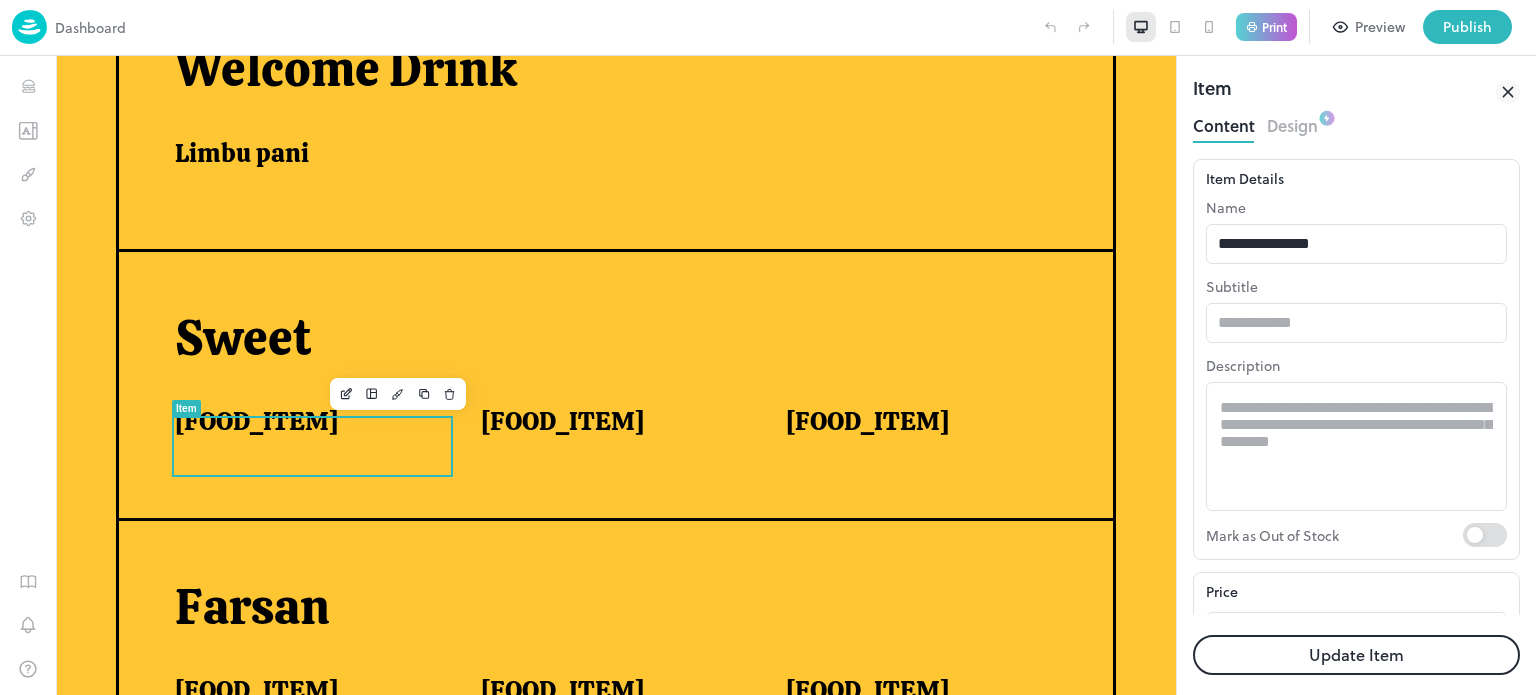 click on "Update Item" at bounding box center [1356, 655] 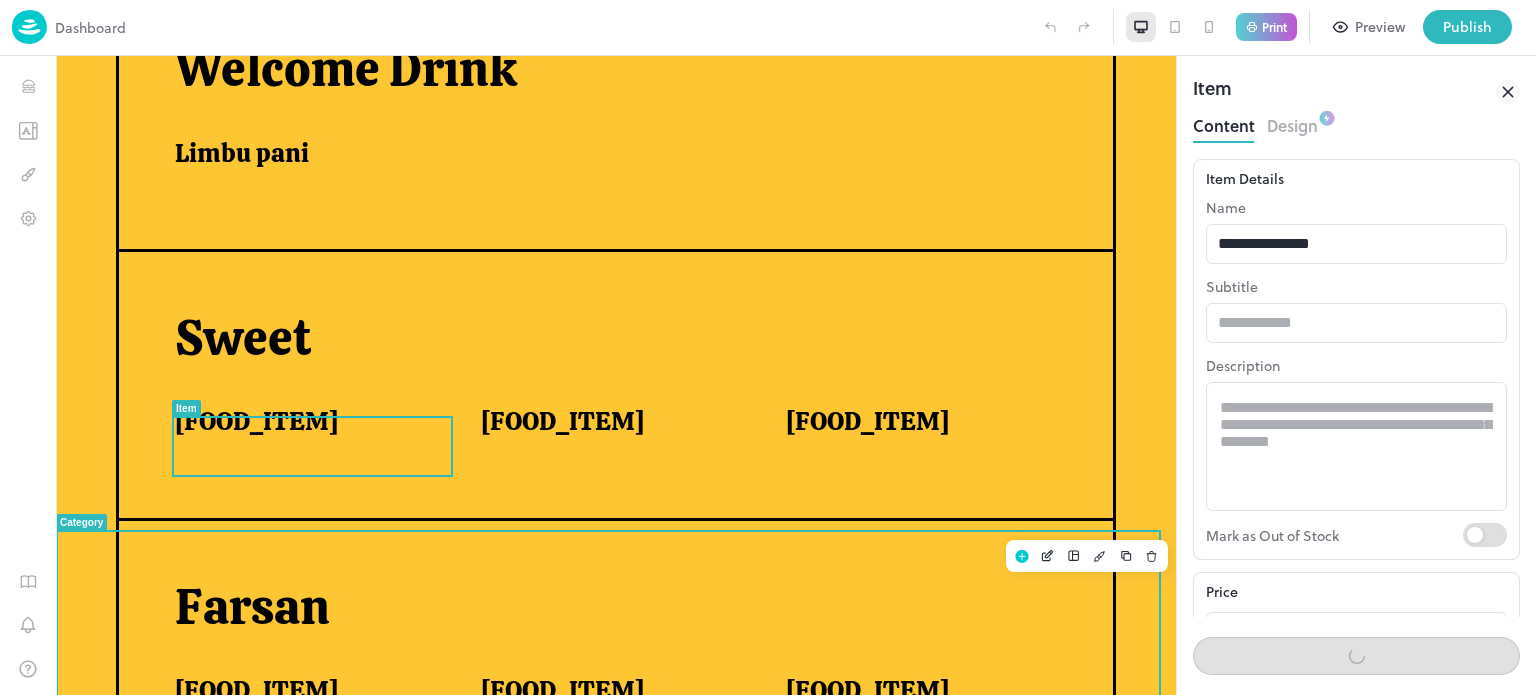 scroll, scrollTop: 586, scrollLeft: 0, axis: vertical 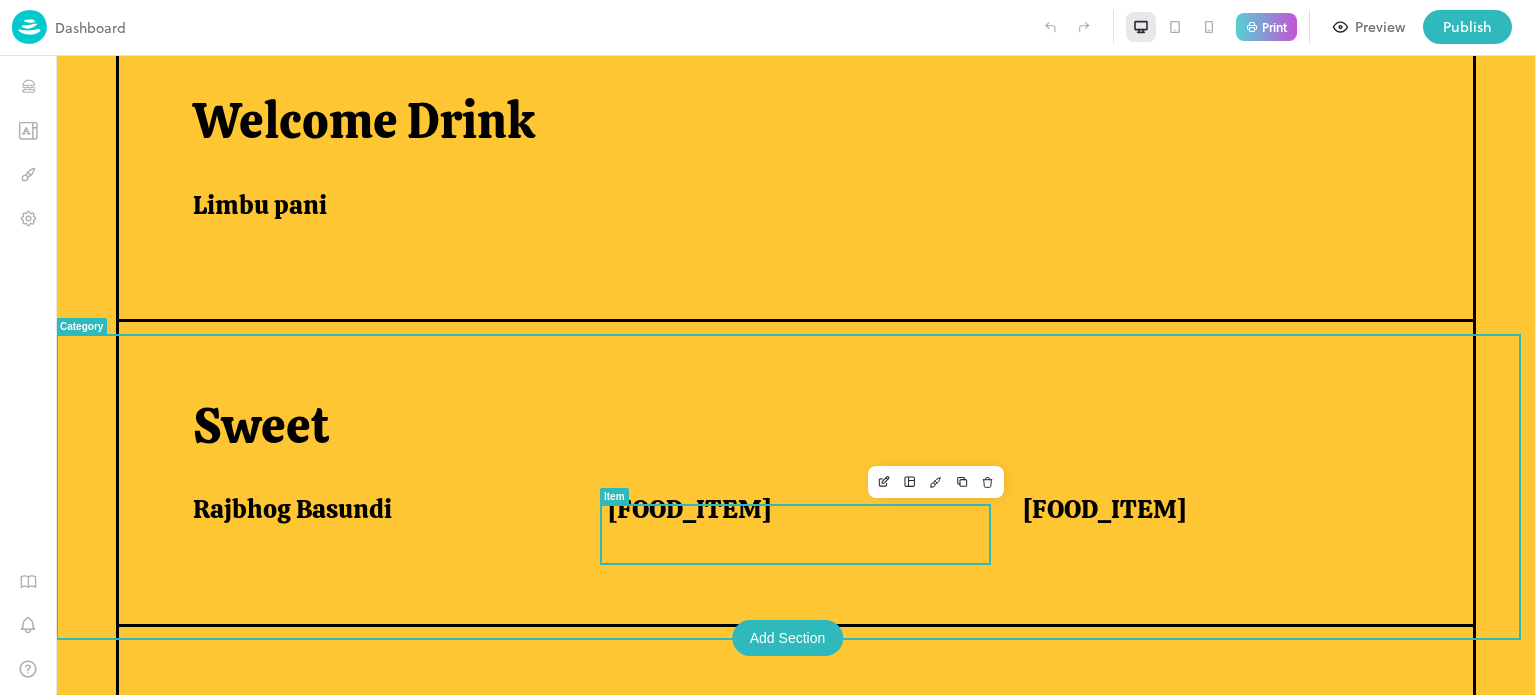 click on "[FOOD_ITEM]" at bounding box center (791, 509) 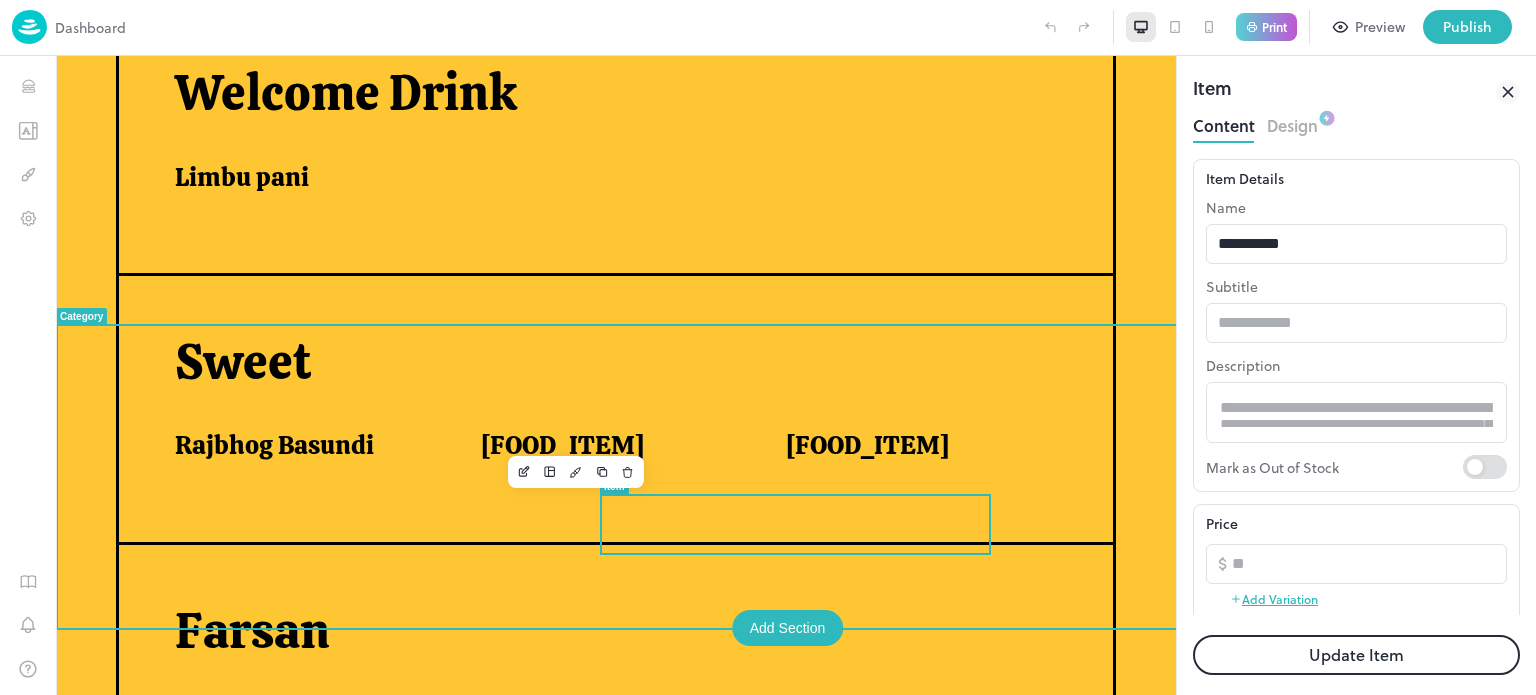 scroll, scrollTop: 0, scrollLeft: 0, axis: both 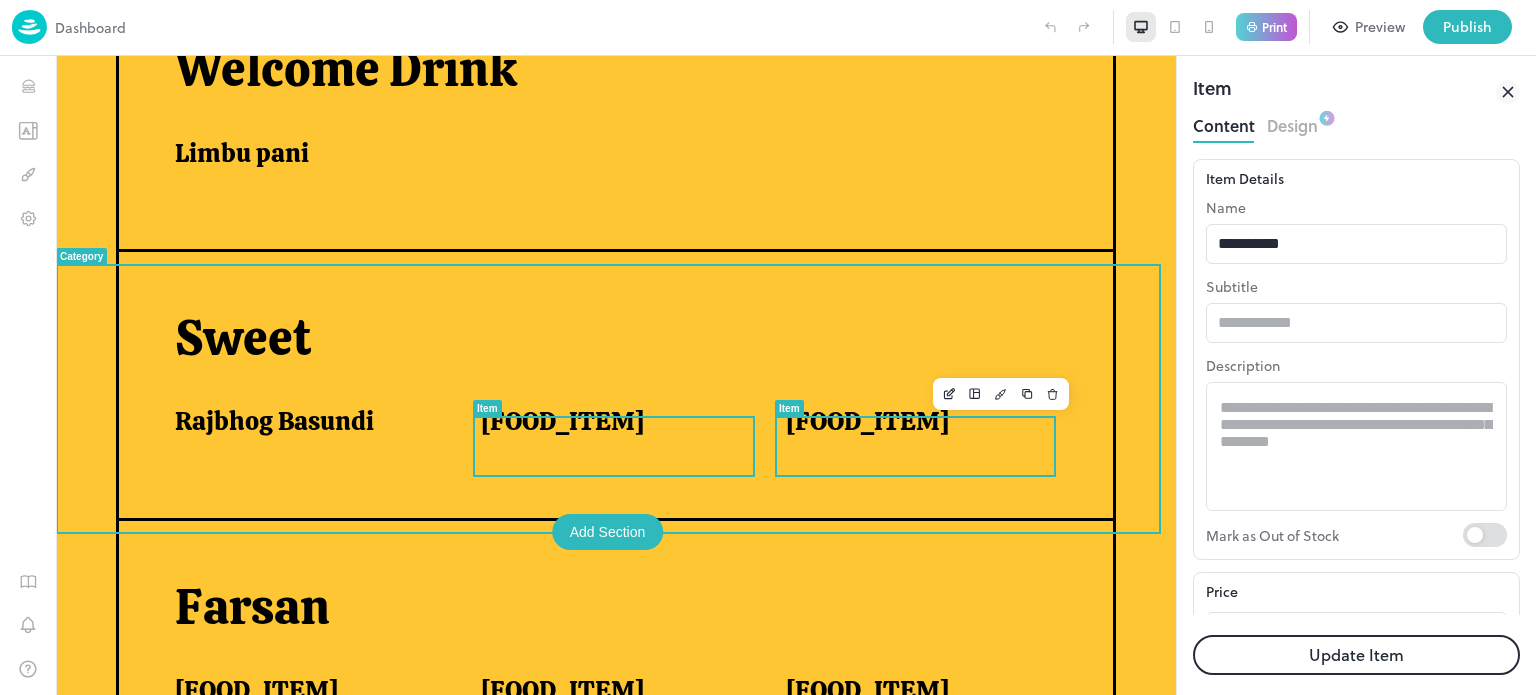 click on "[FOOD_ITEM]" at bounding box center [927, 433] 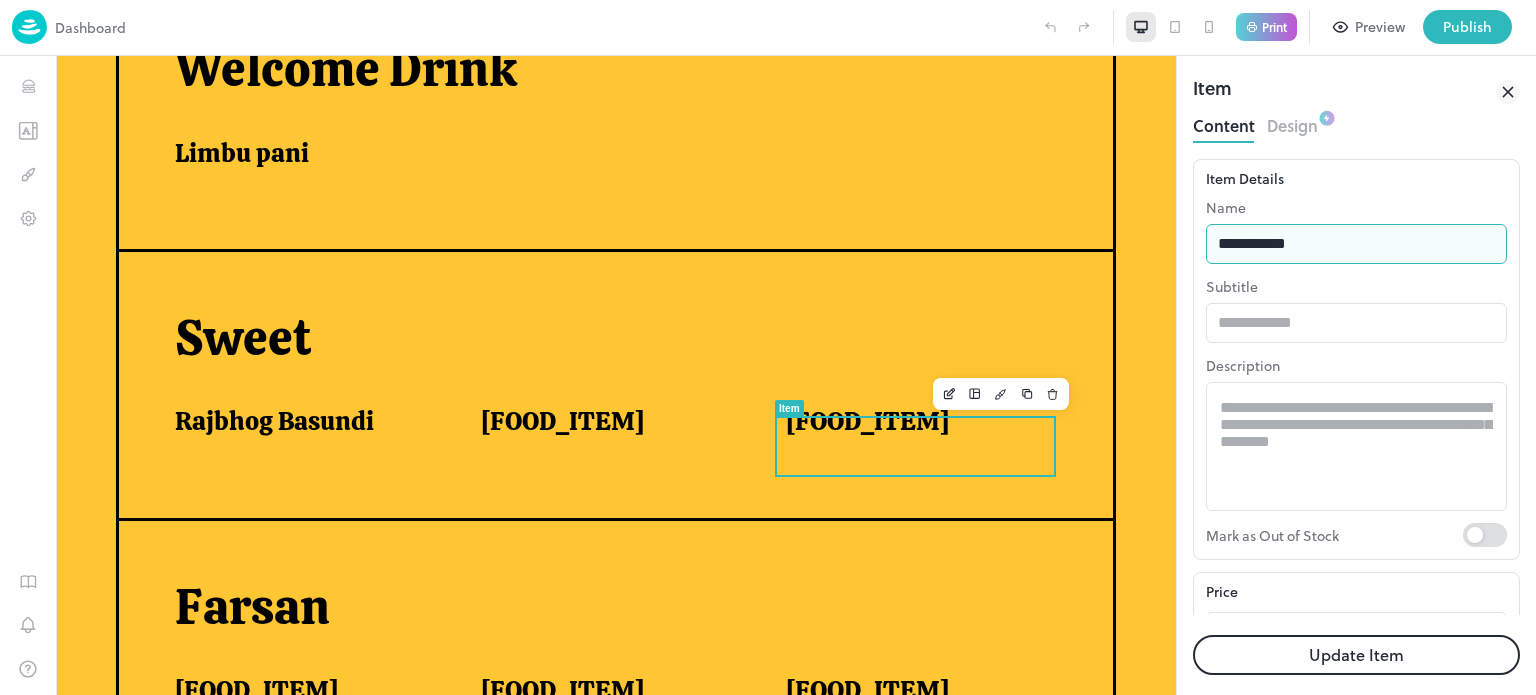 click on "**********" at bounding box center (1356, 244) 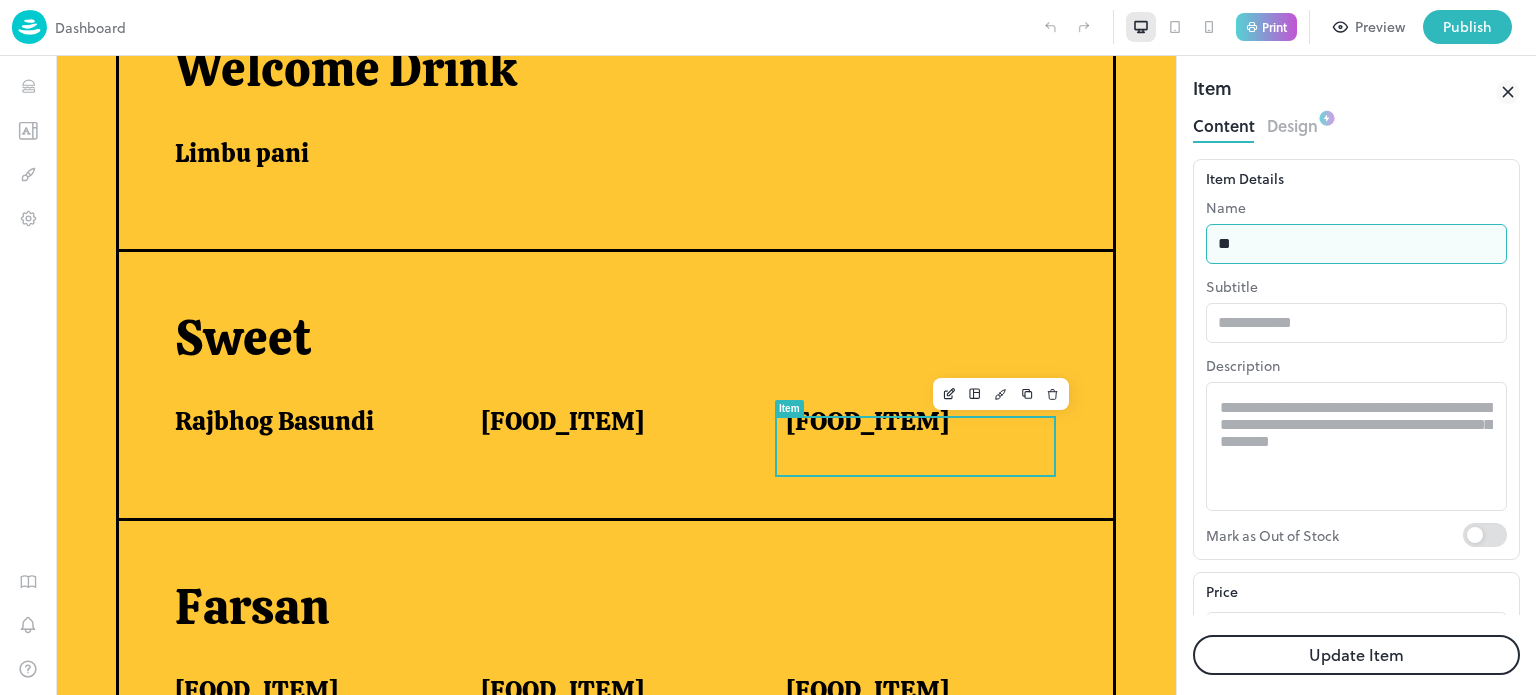 type on "*" 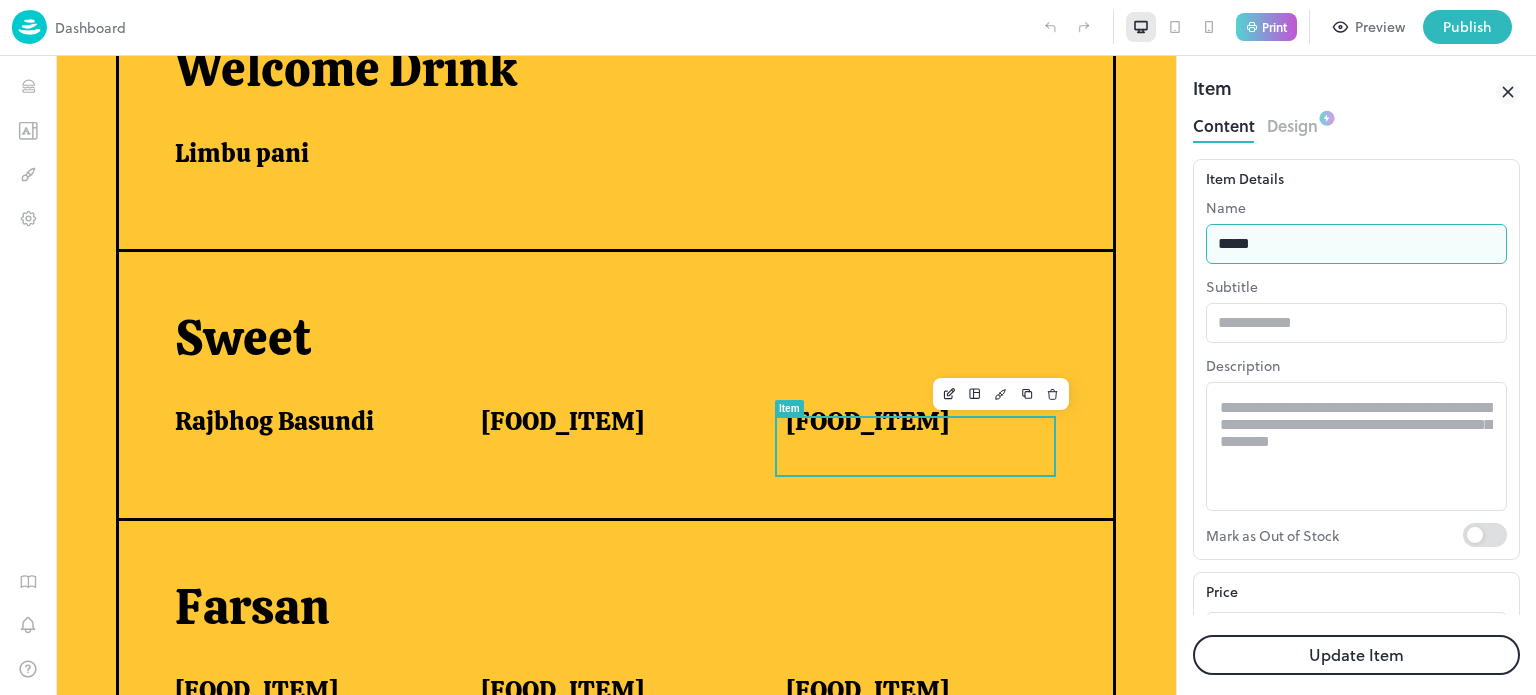 type on "**********" 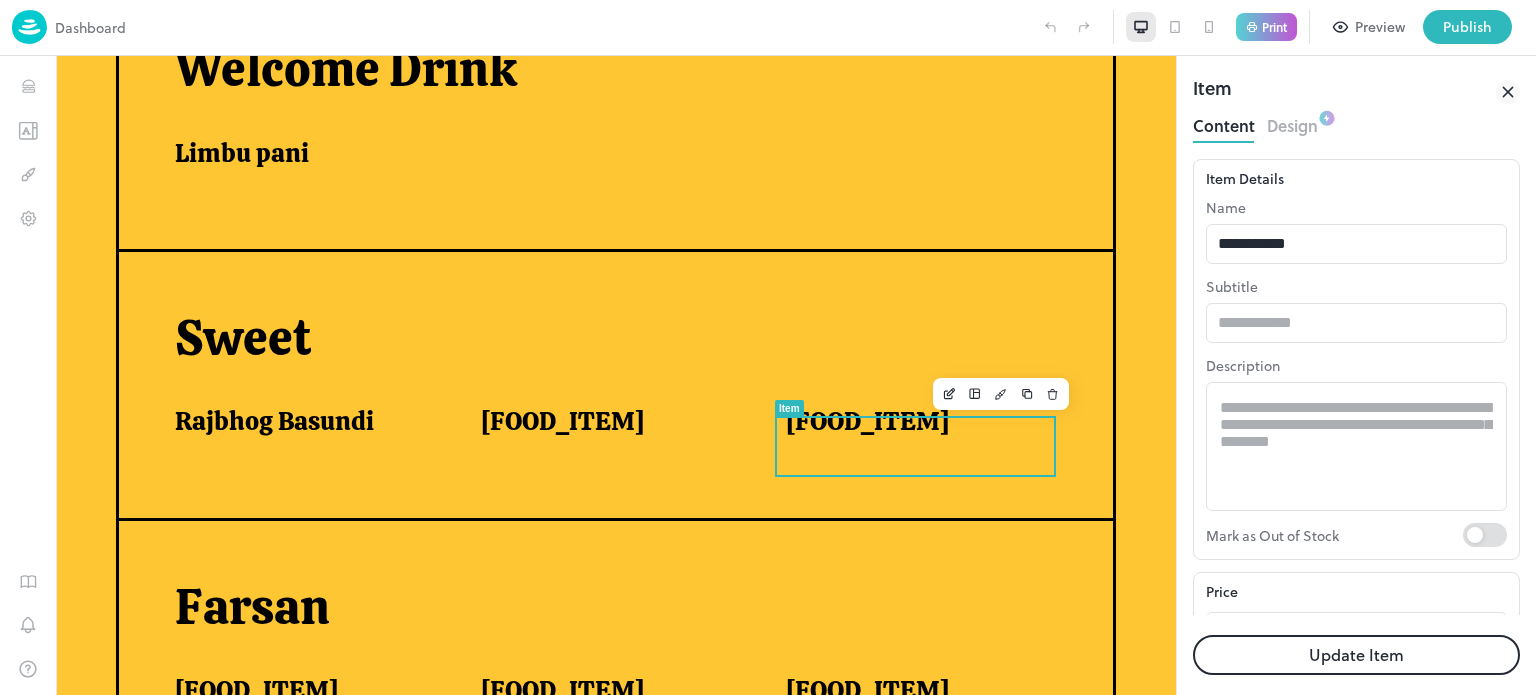 click on "Update Item" at bounding box center (1356, 655) 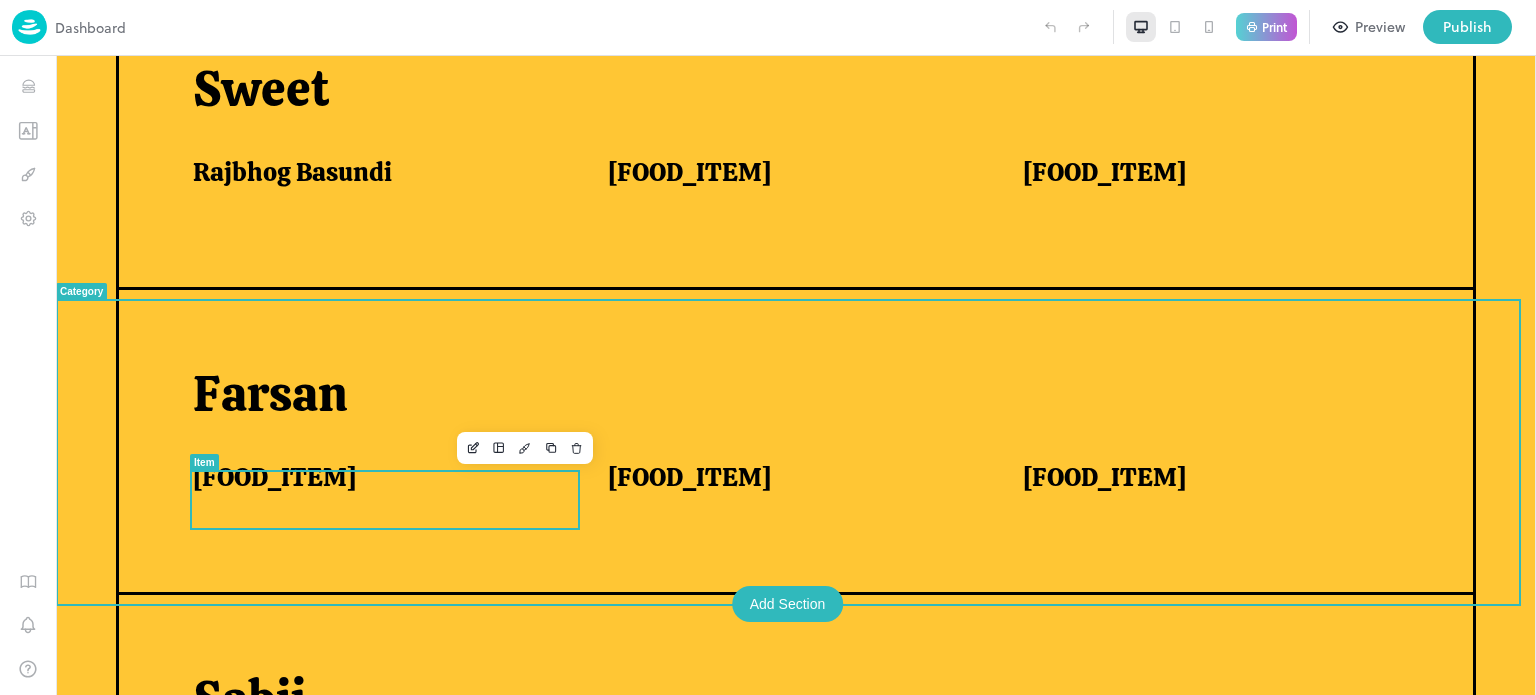 scroll, scrollTop: 924, scrollLeft: 0, axis: vertical 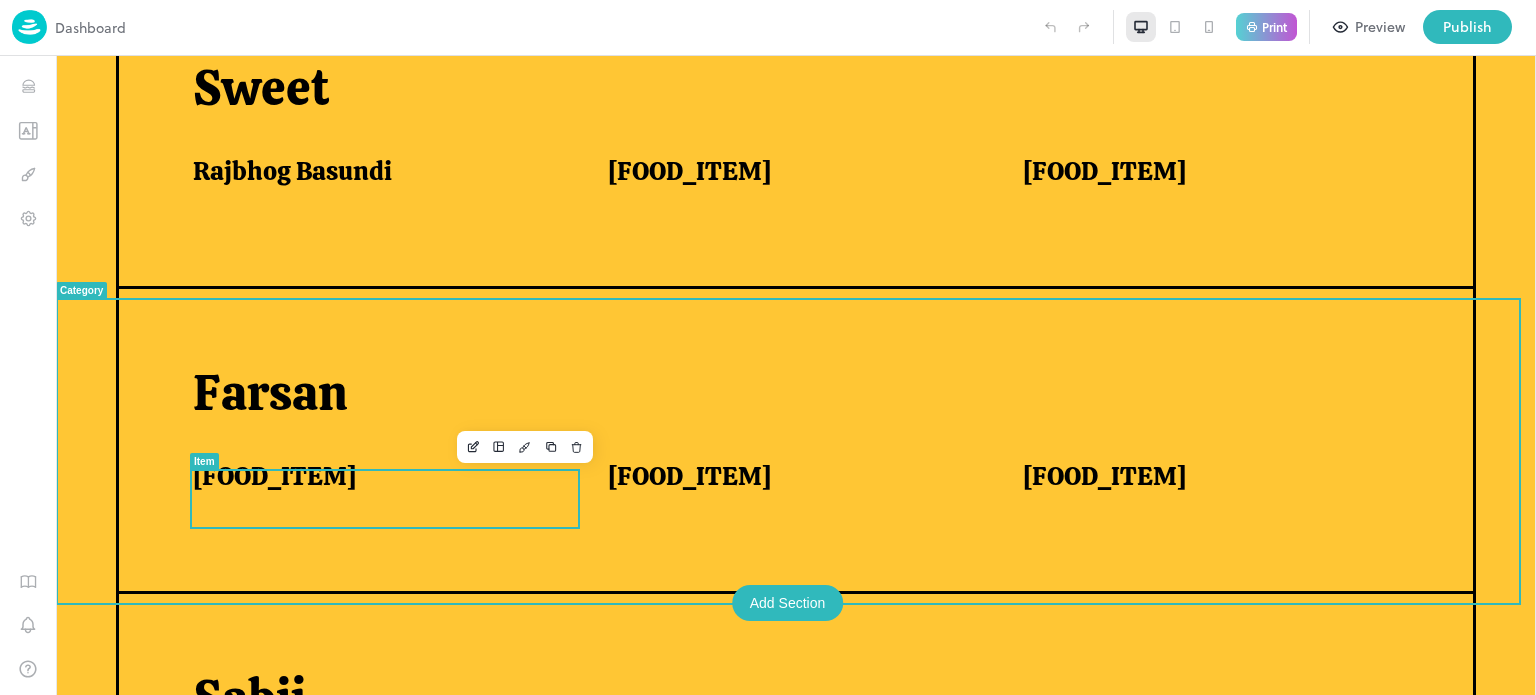 click on "[FOOD_ITEM]" at bounding box center [376, 476] 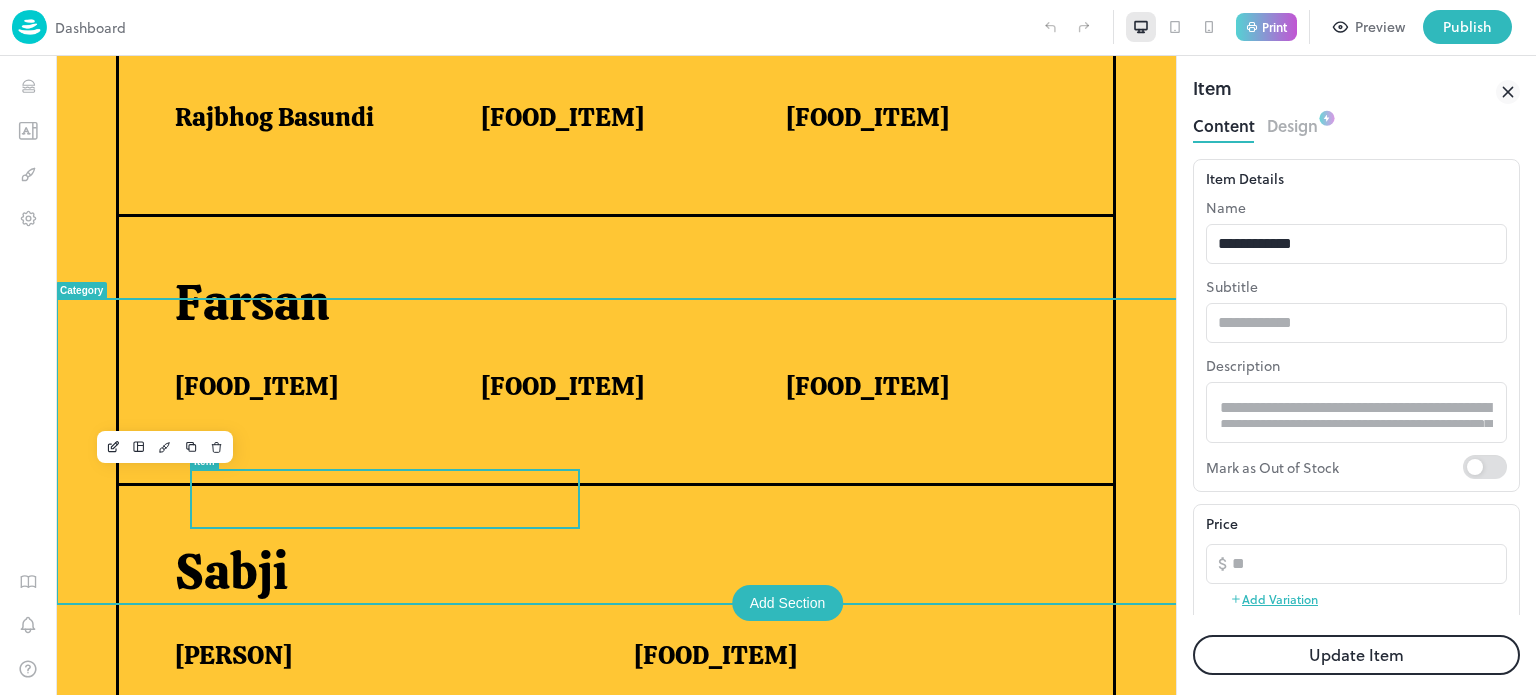 scroll, scrollTop: 0, scrollLeft: 0, axis: both 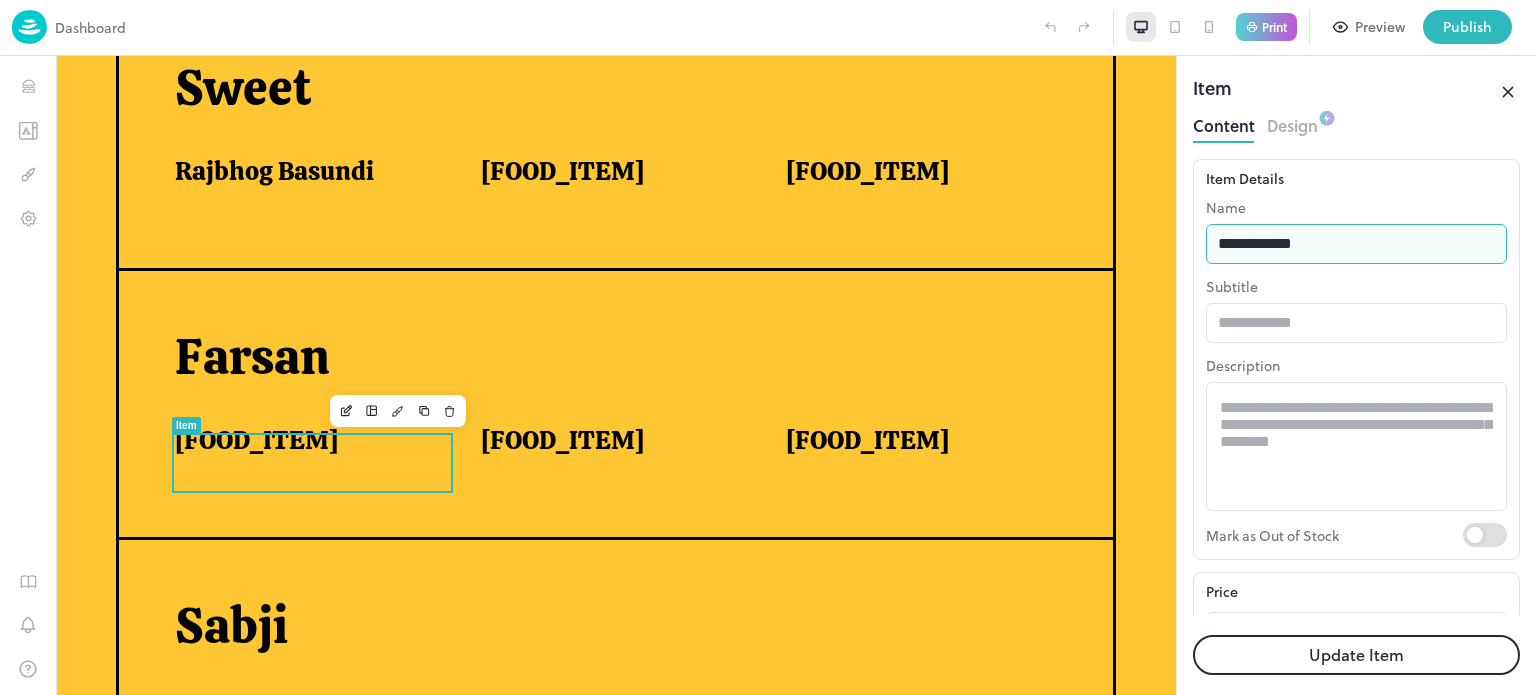 click on "**********" at bounding box center [1356, 244] 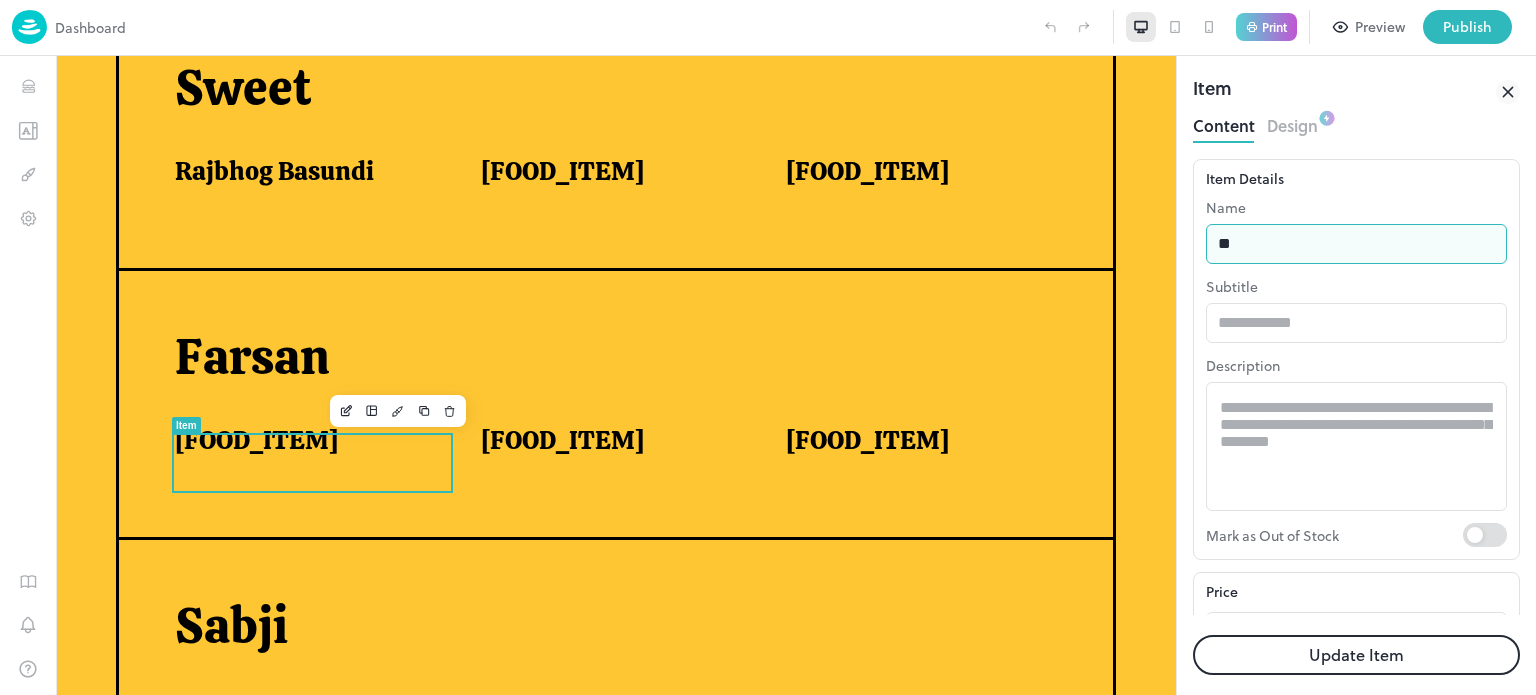 type on "*" 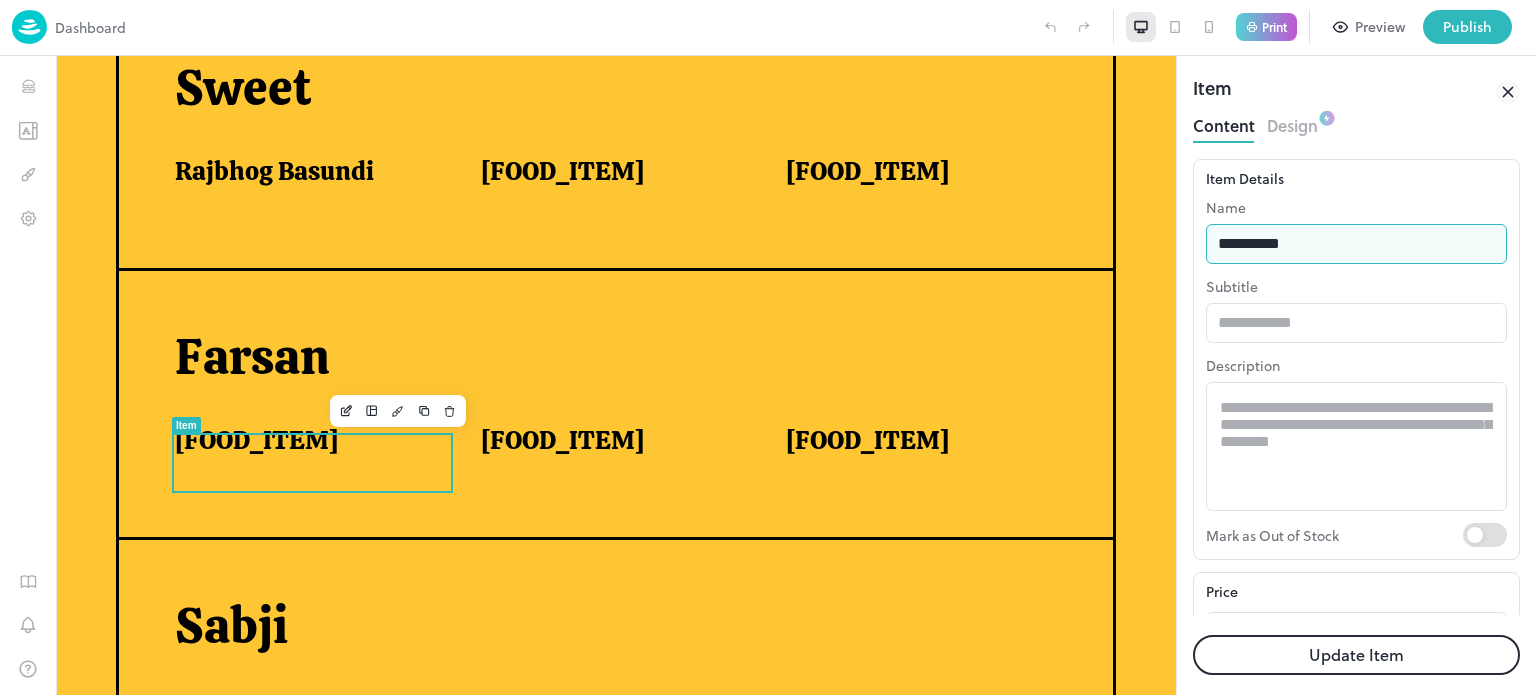 click on "**********" at bounding box center (1356, 244) 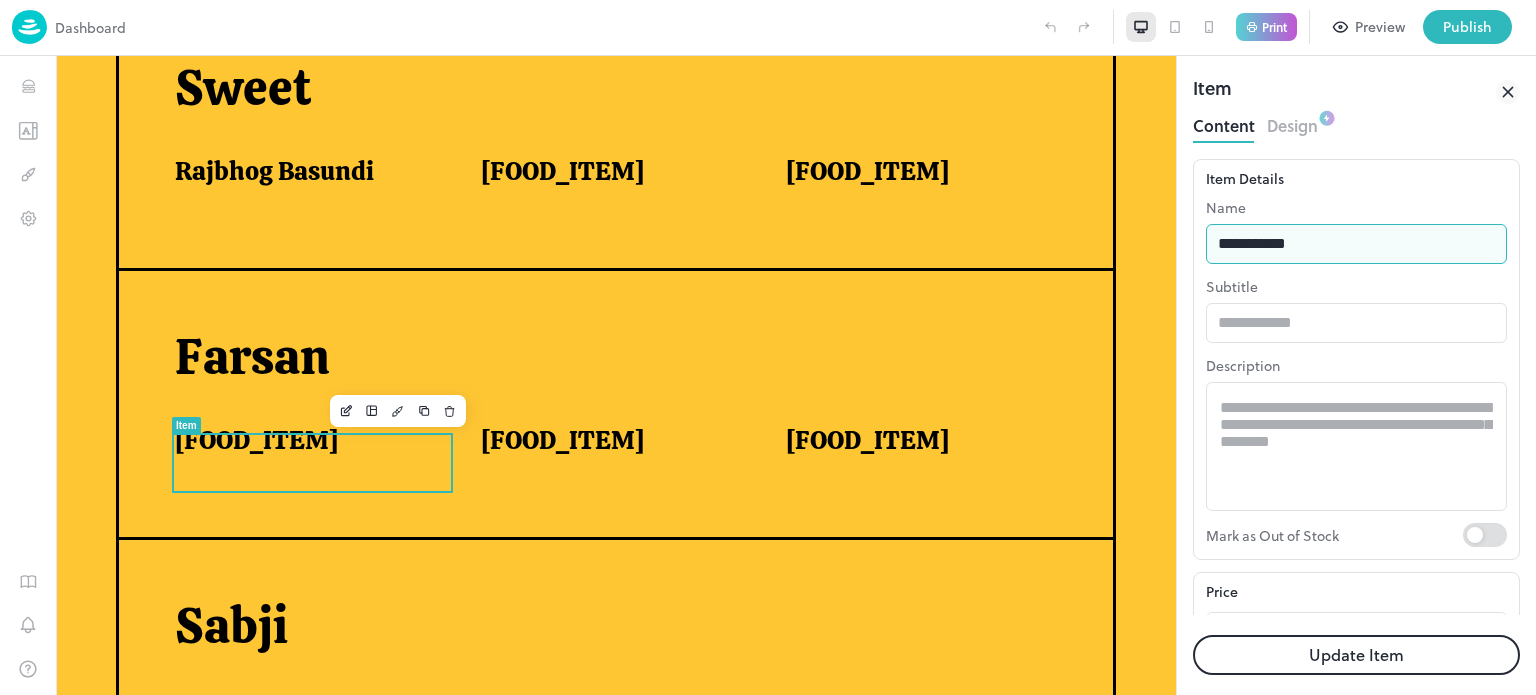 click on "**********" at bounding box center [1356, 244] 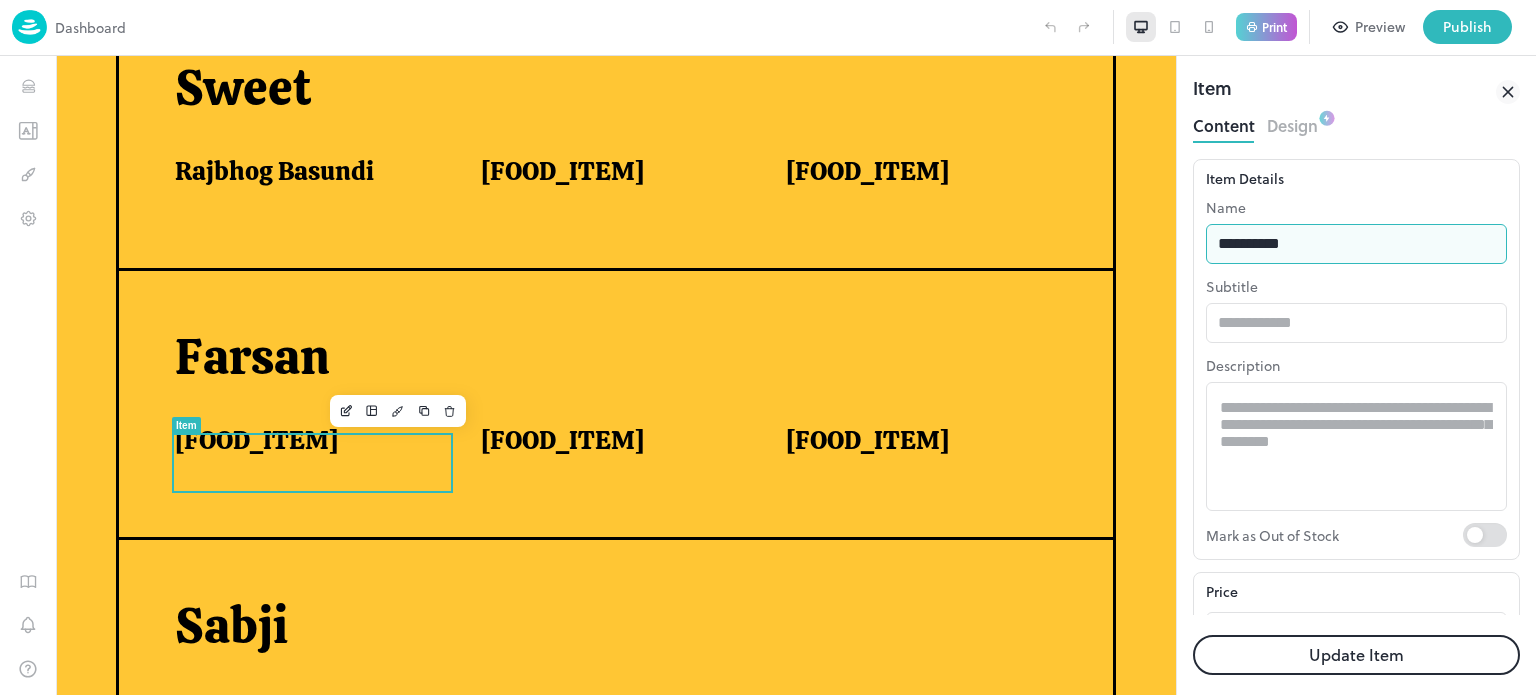 click on "**********" at bounding box center (1356, 244) 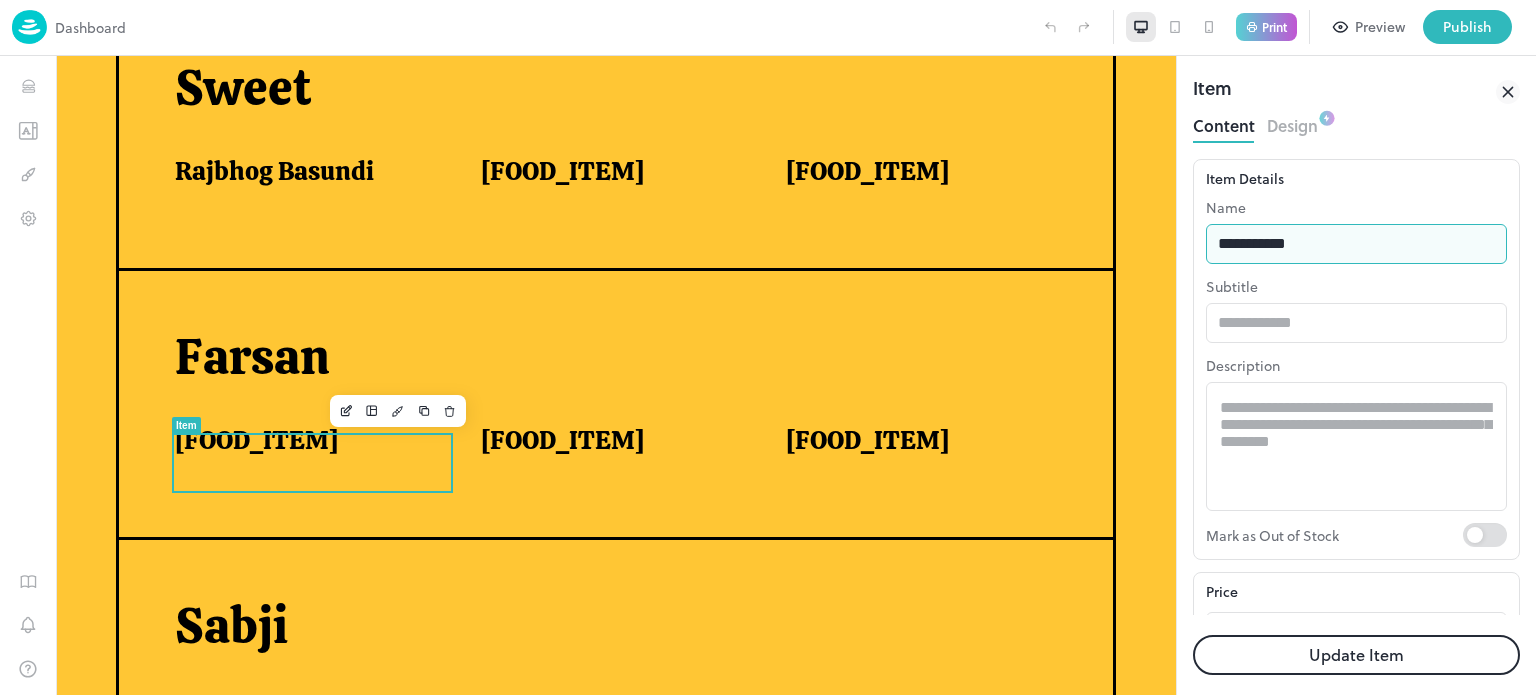 type on "**********" 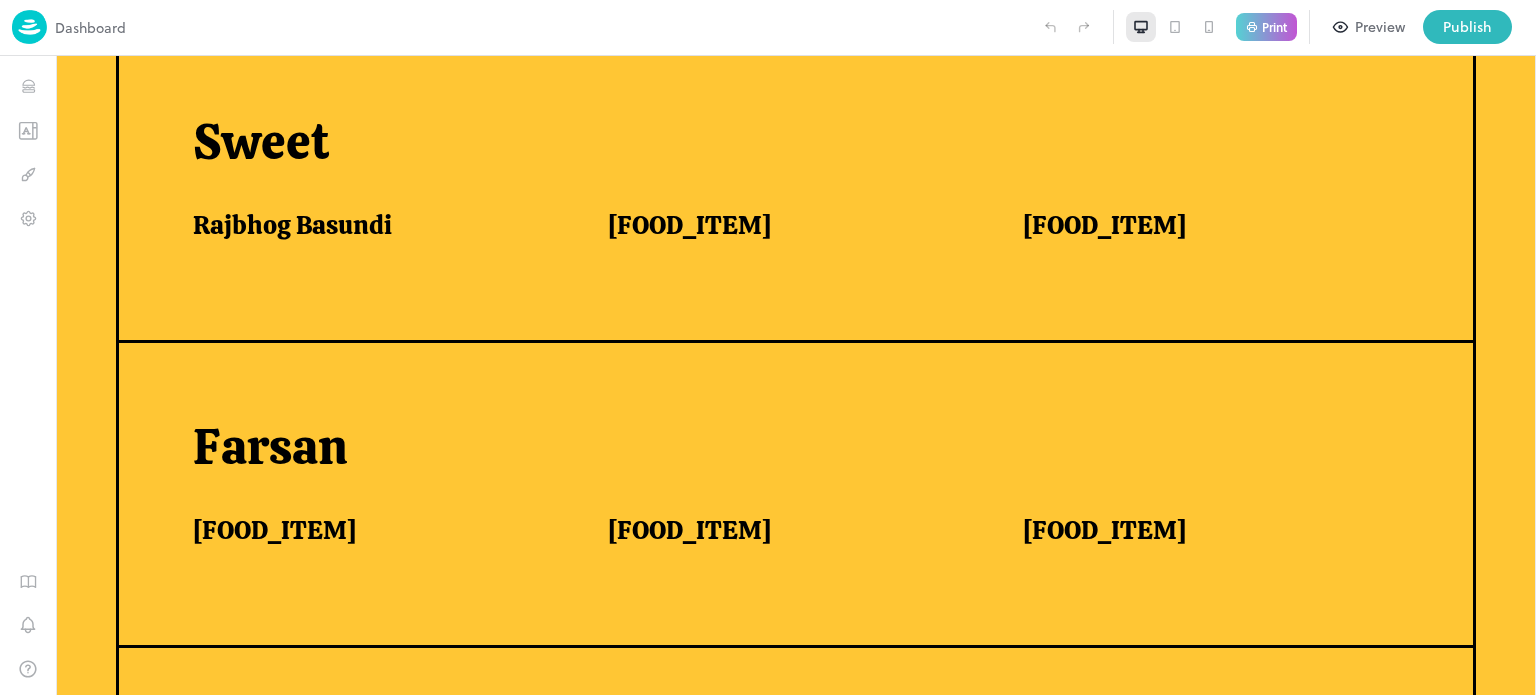 scroll, scrollTop: 924, scrollLeft: 0, axis: vertical 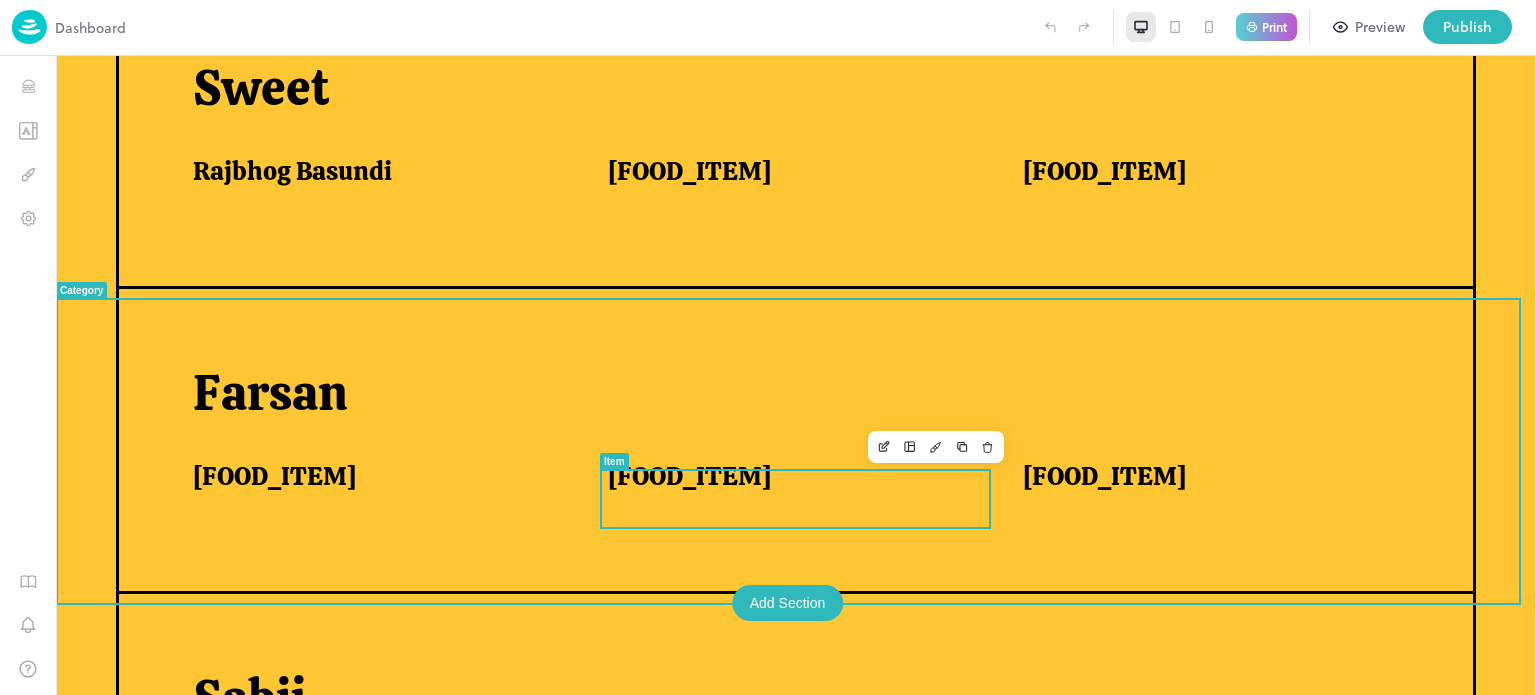 click on "[FOOD_ITEM]" at bounding box center (689, 476) 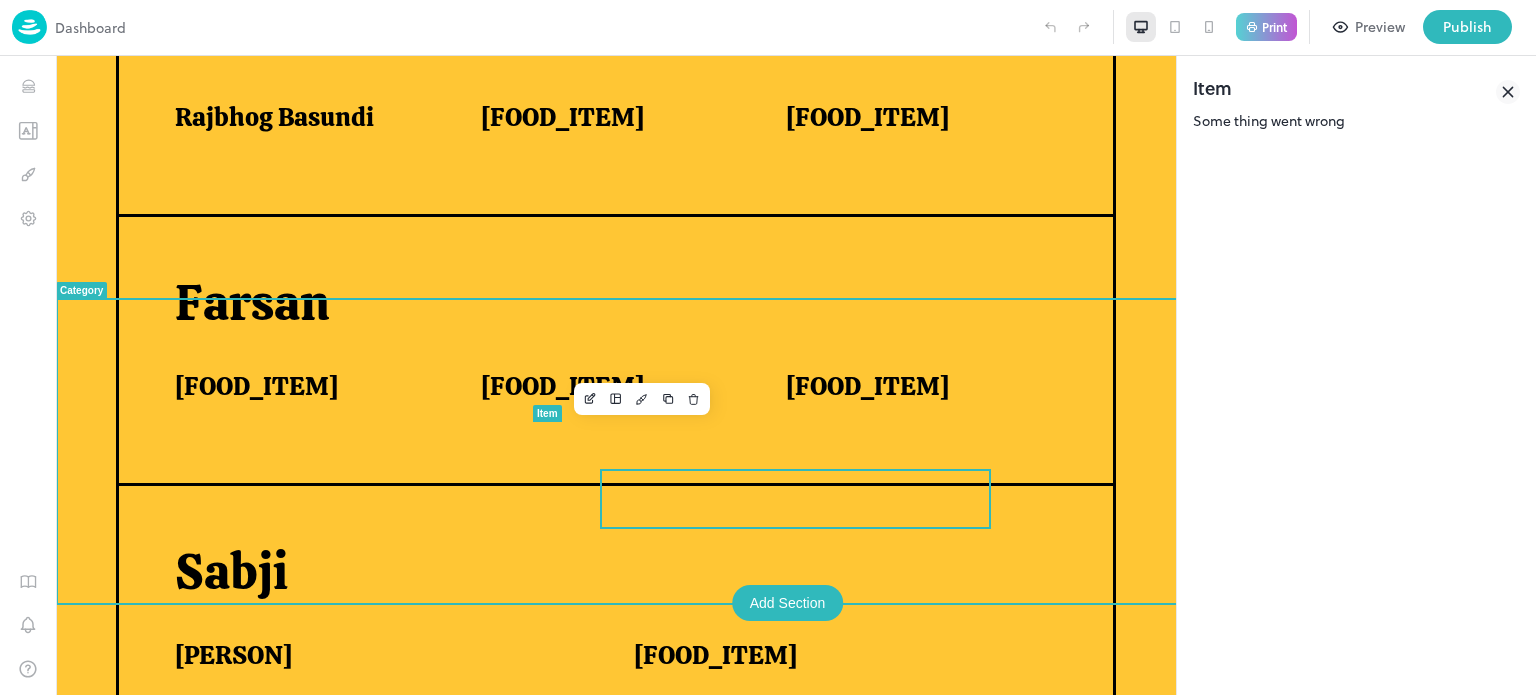 scroll, scrollTop: 870, scrollLeft: 0, axis: vertical 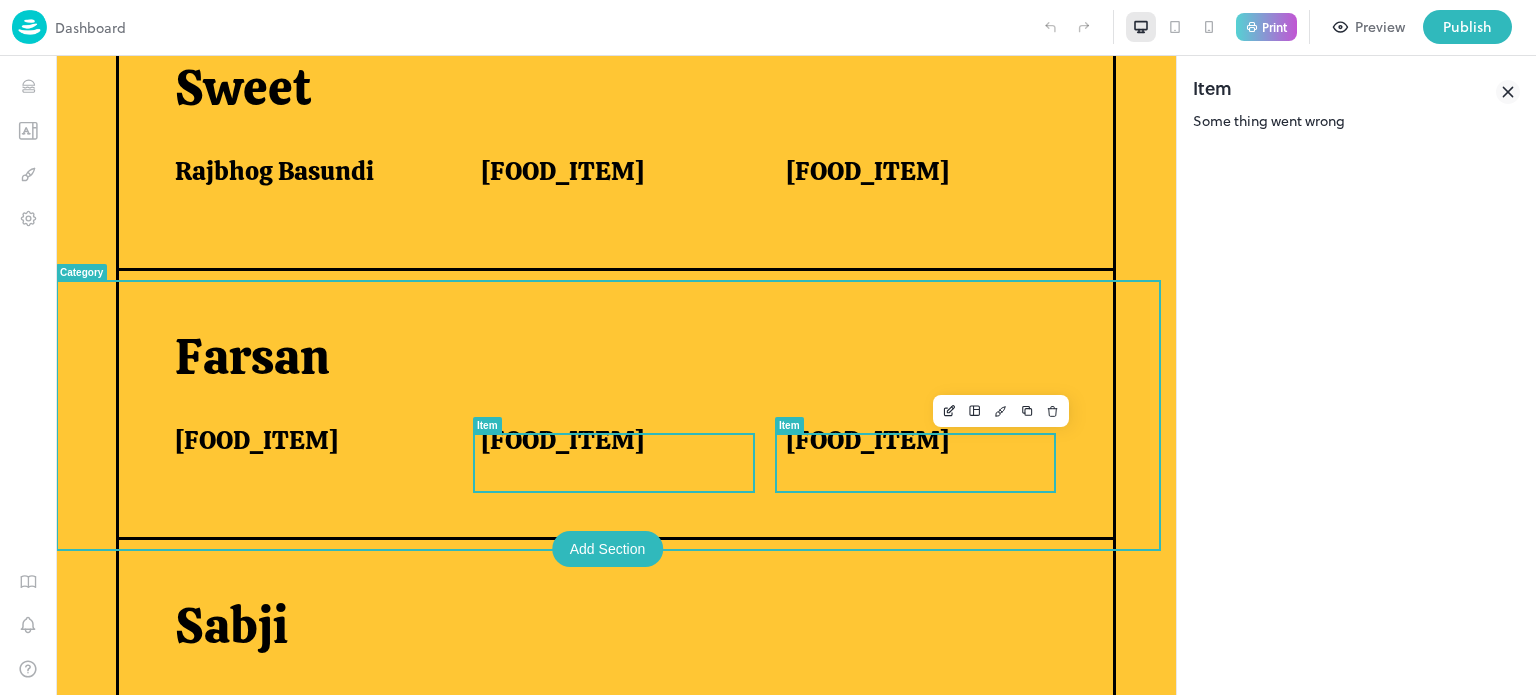 click on "[FOOD_ITEM]" at bounding box center [867, 440] 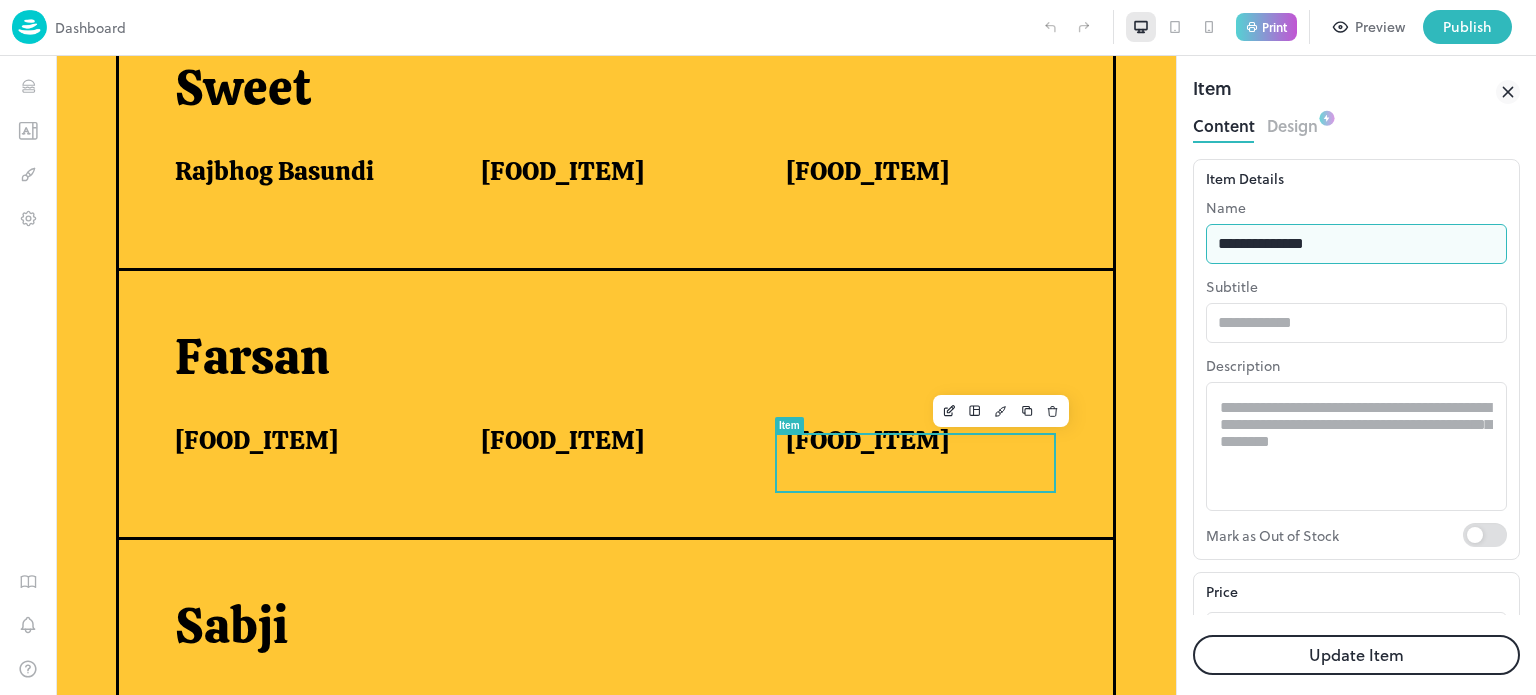 click on "**********" at bounding box center (1356, 244) 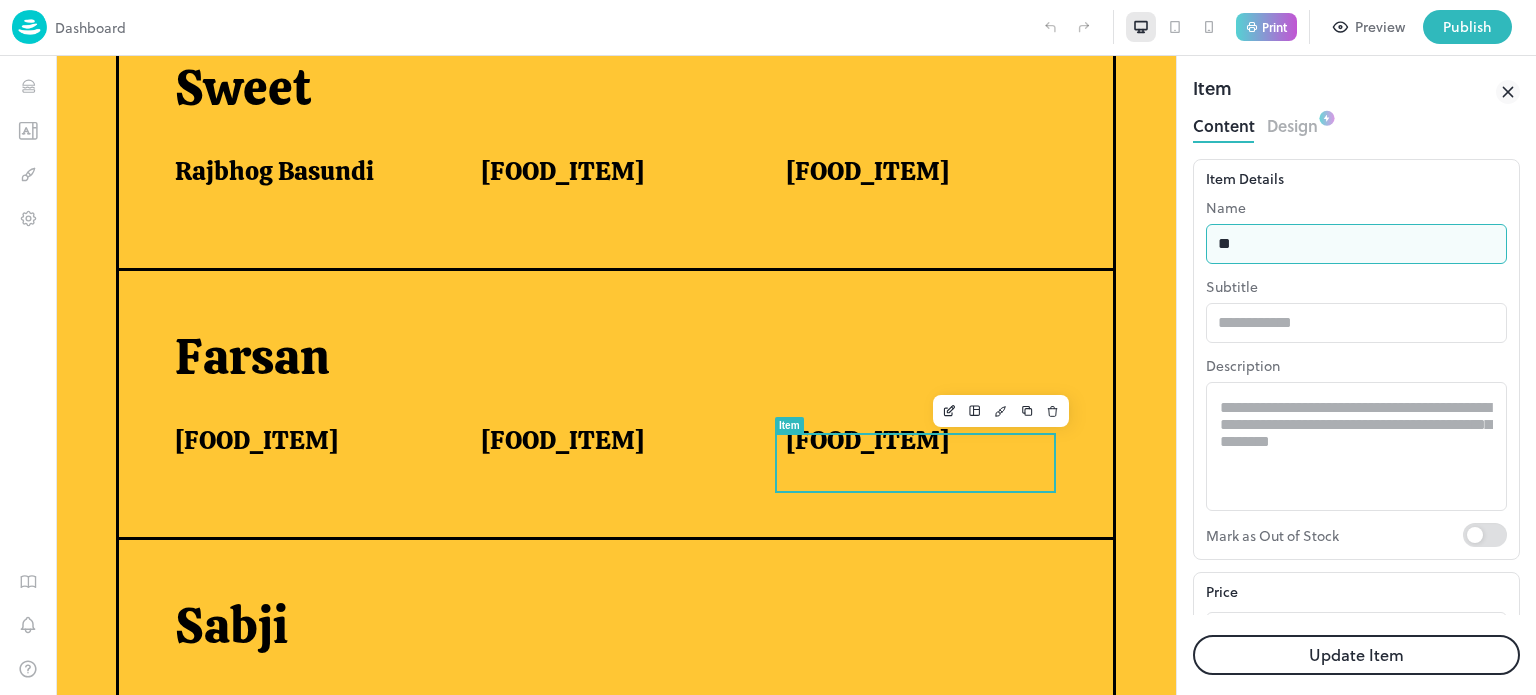 type on "*" 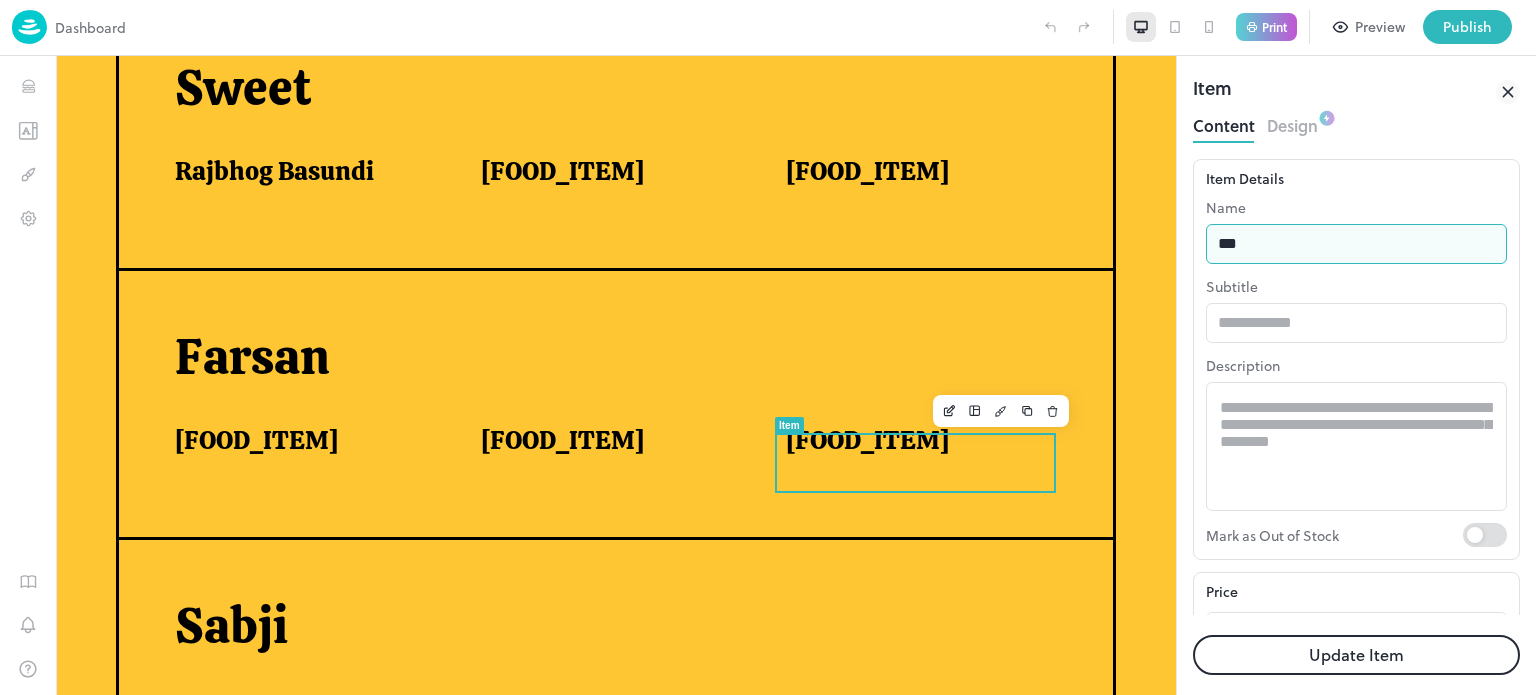 type on "**********" 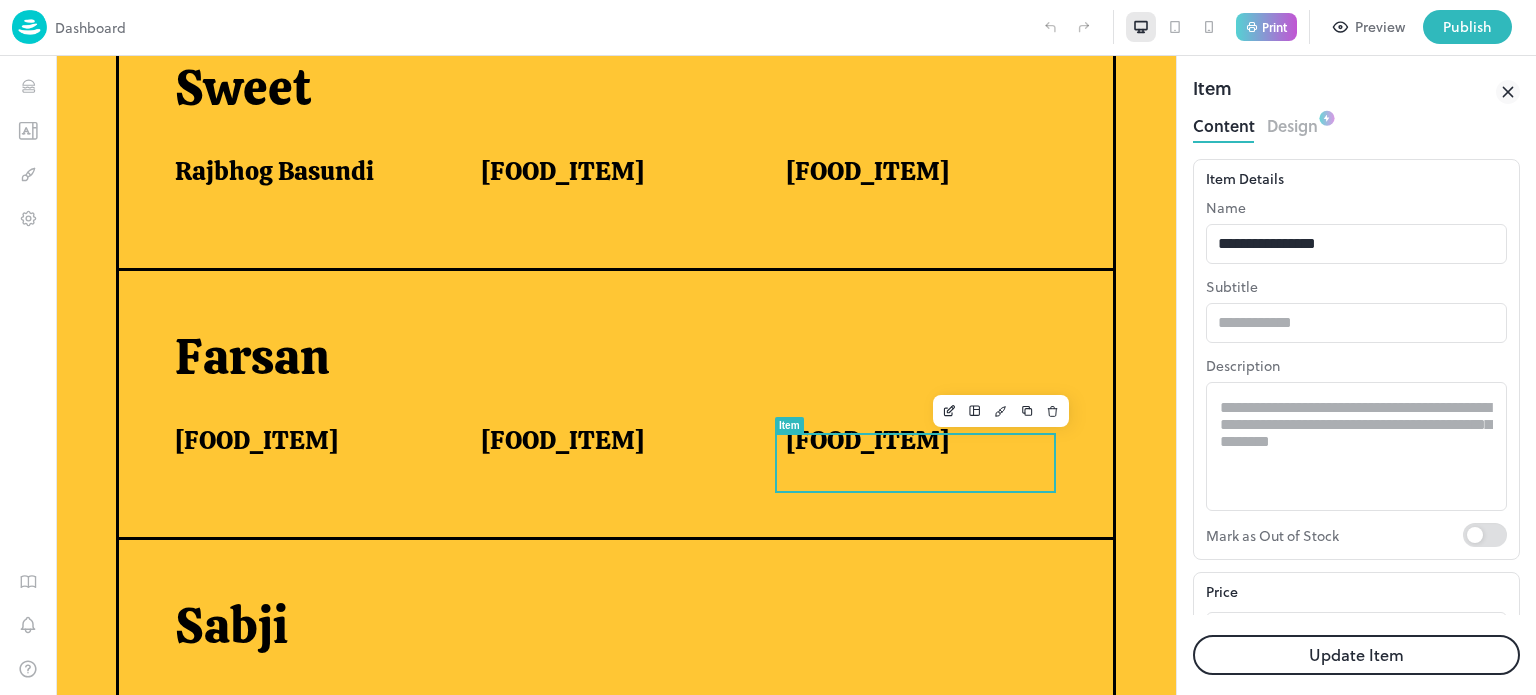 click on "Update Item" at bounding box center (1356, 655) 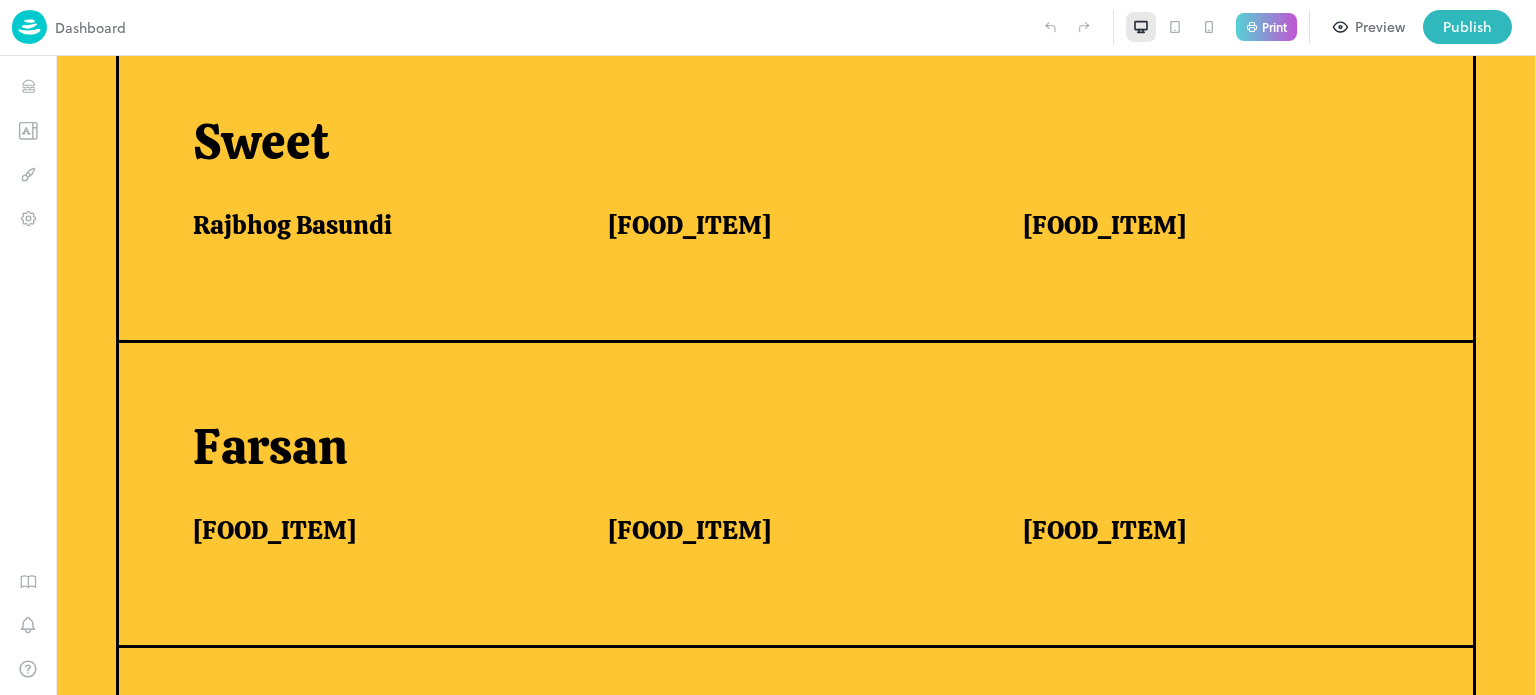 scroll, scrollTop: 924, scrollLeft: 0, axis: vertical 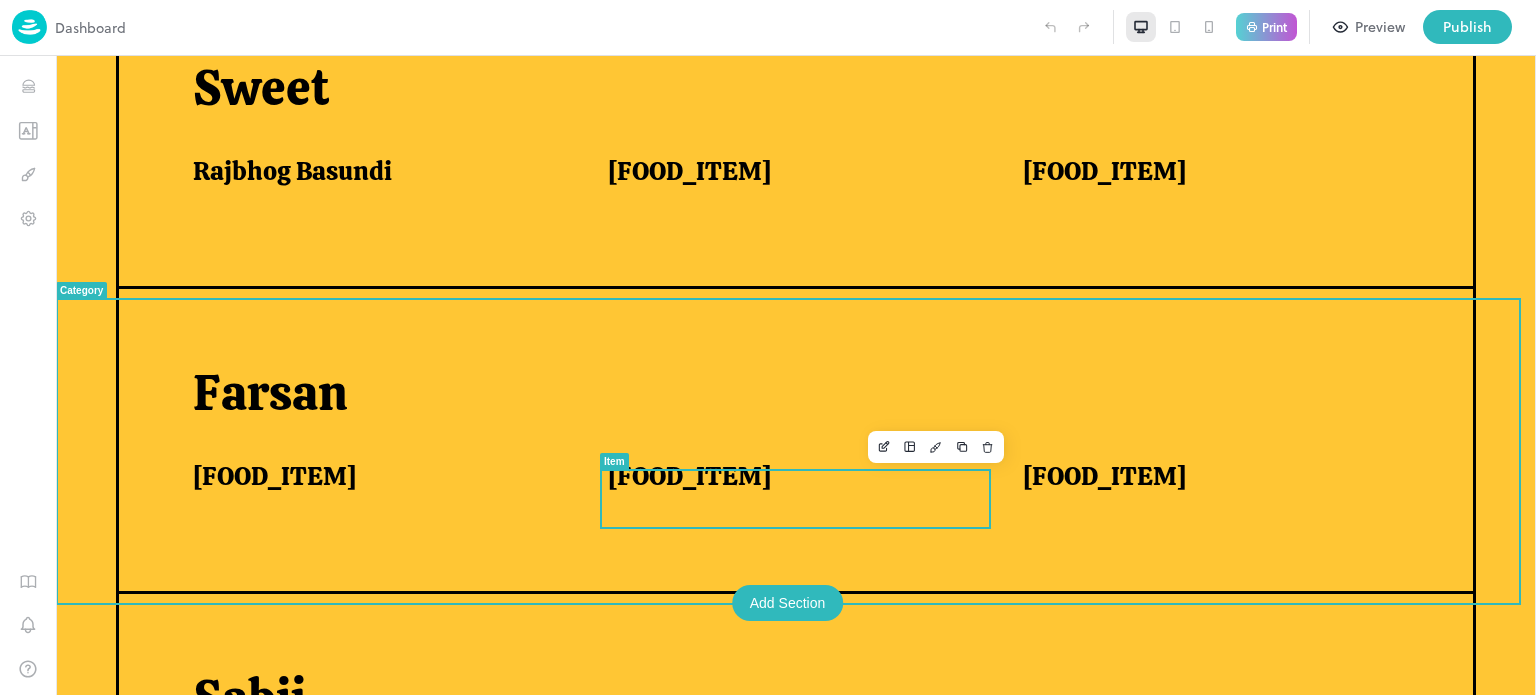 click on "[FOOD_ITEM]" at bounding box center [689, 476] 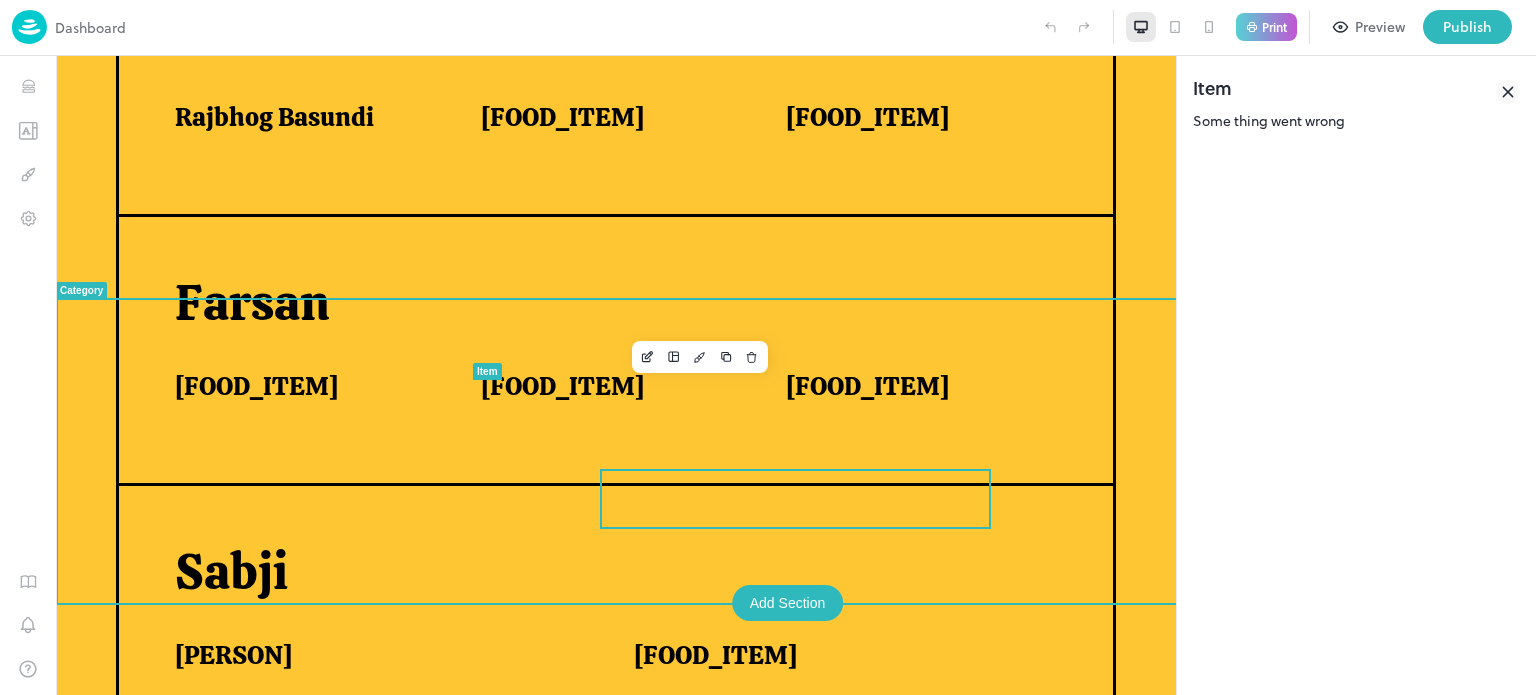 scroll, scrollTop: 870, scrollLeft: 0, axis: vertical 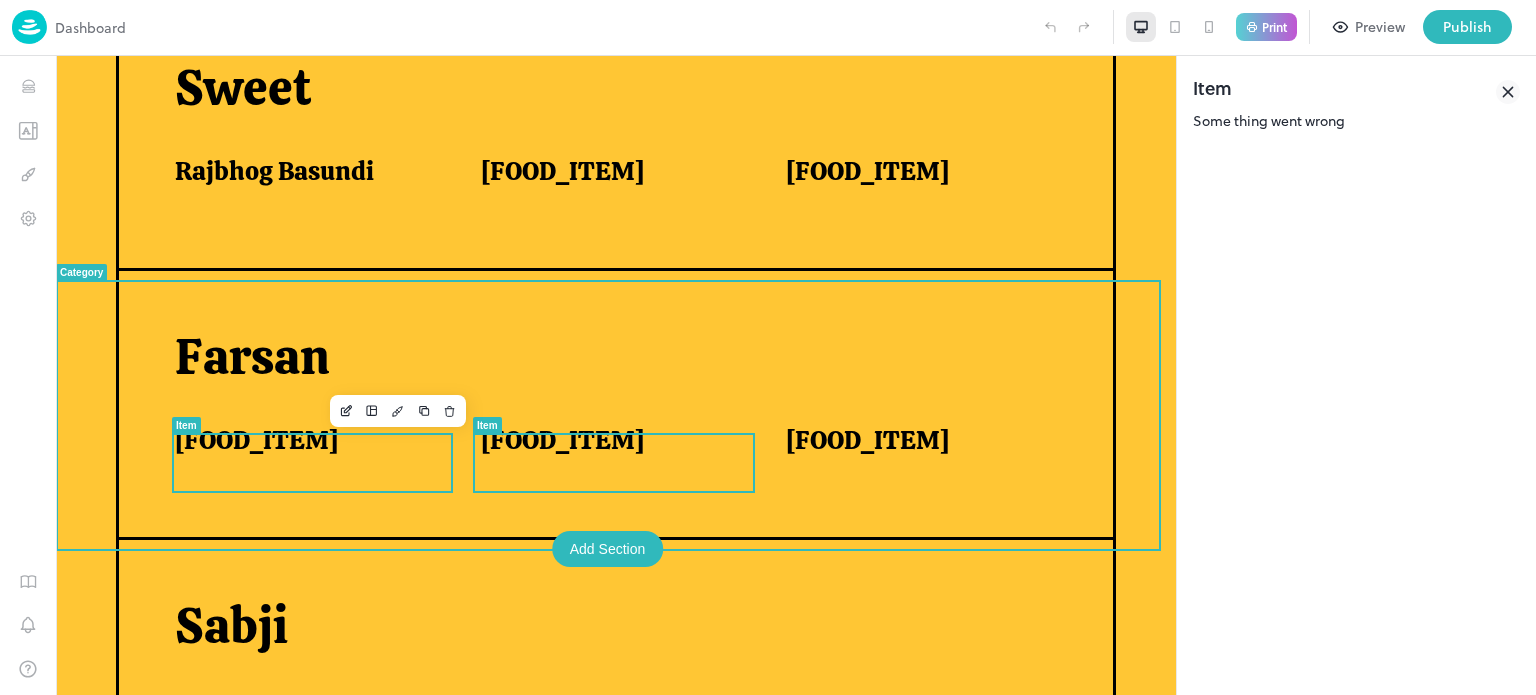 click on "[FOOD_ITEM]" at bounding box center [303, 440] 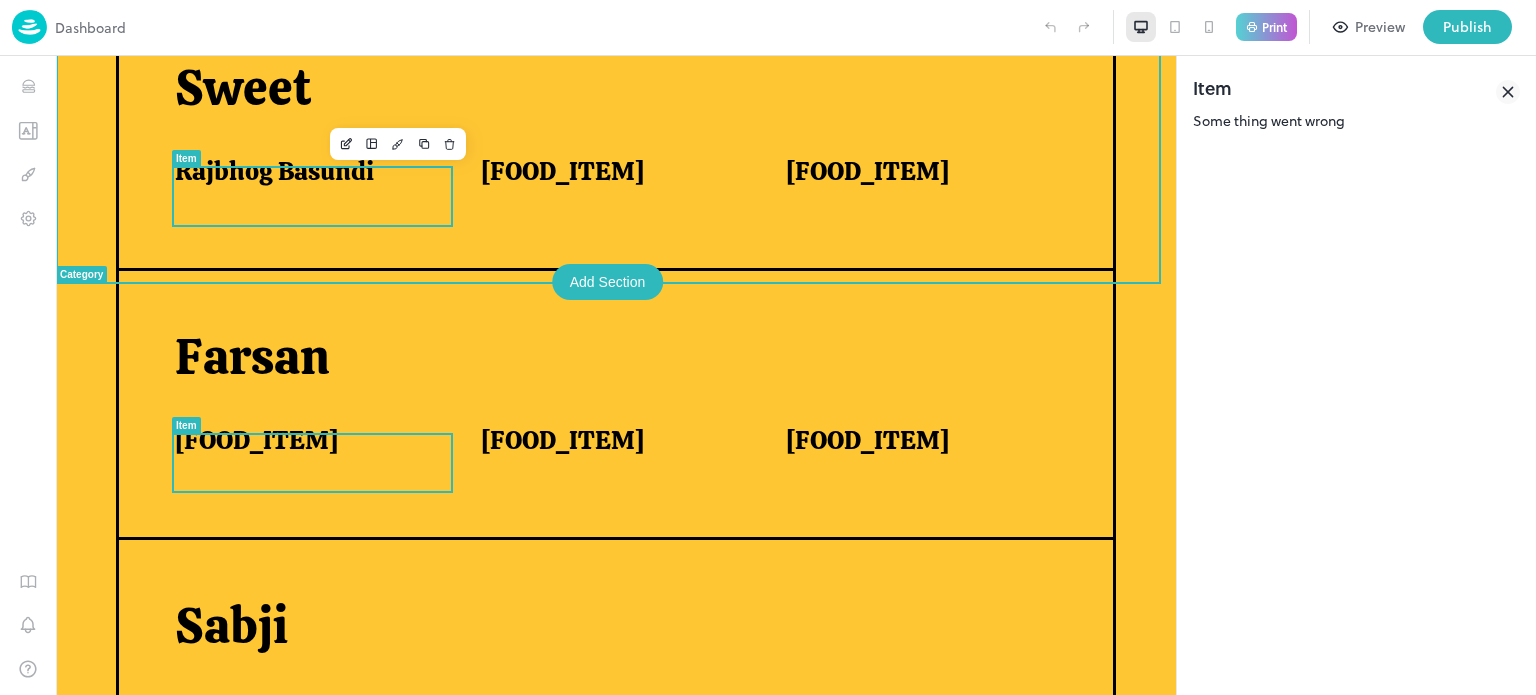 click on "Rajbhog Basundi" at bounding box center [303, 176] 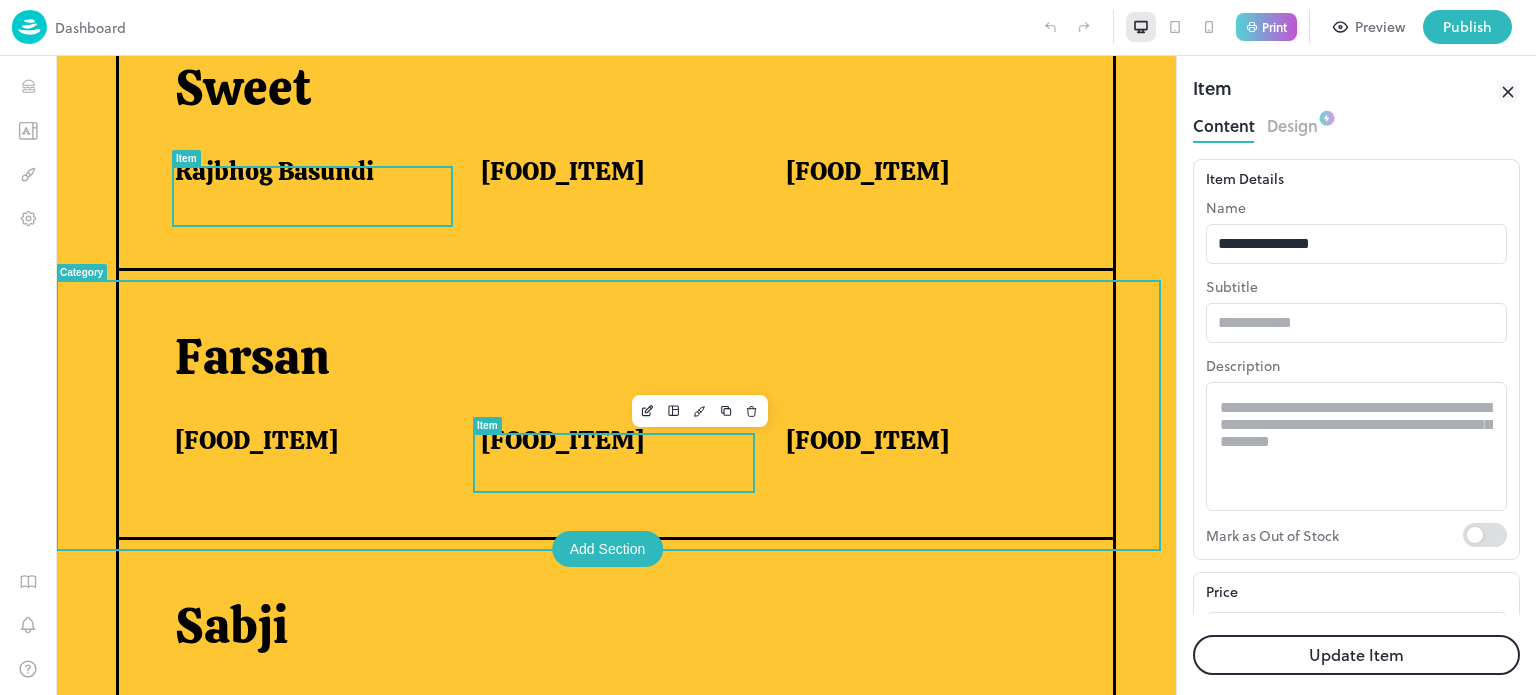 click on "[FOOD_ITEM]" at bounding box center [562, 440] 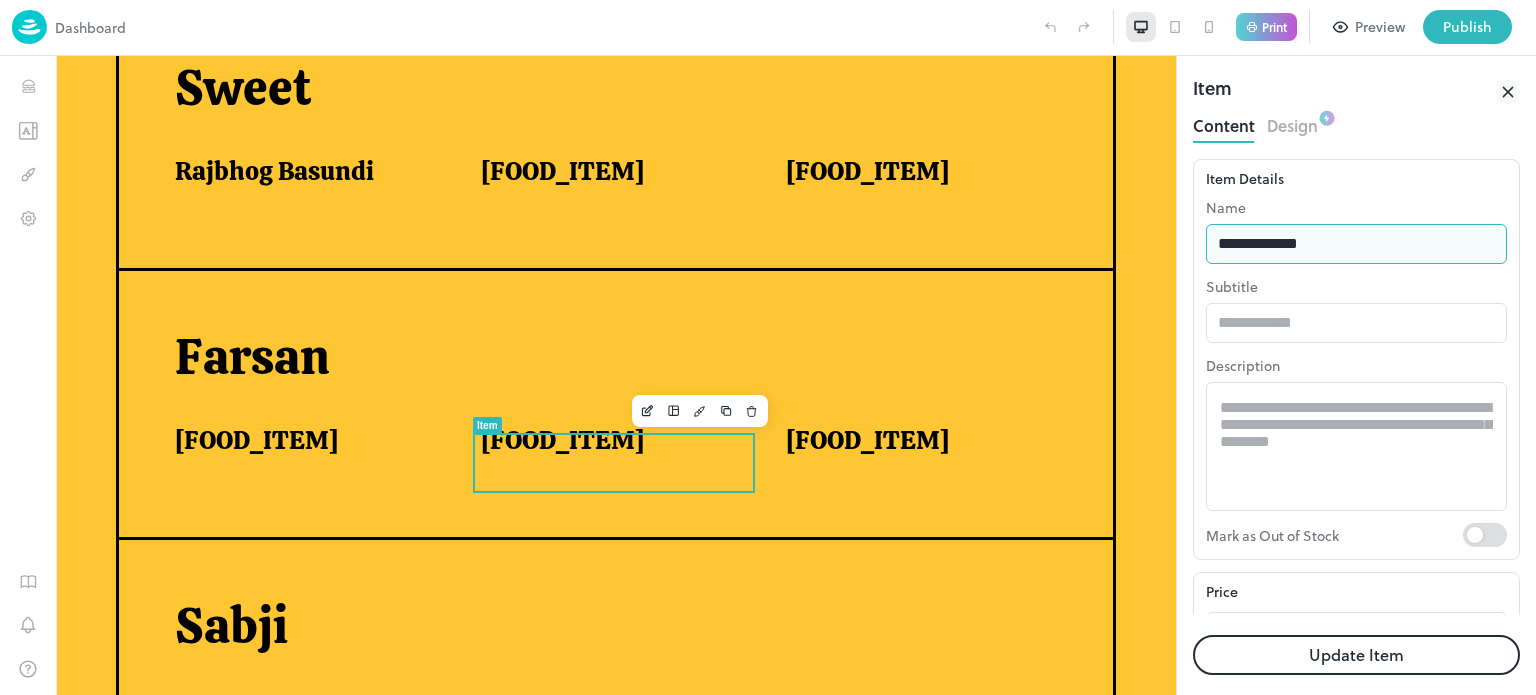 click on "**********" at bounding box center (1356, 244) 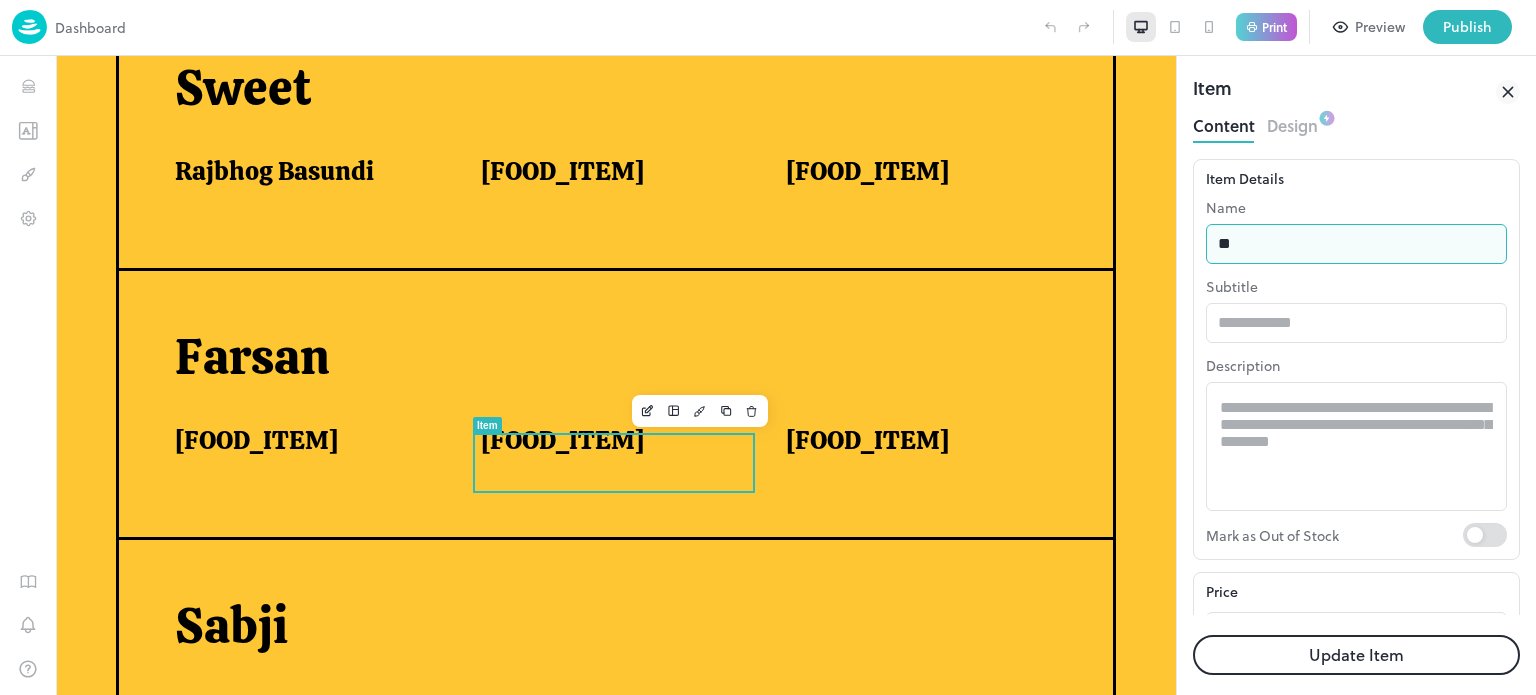 type on "*" 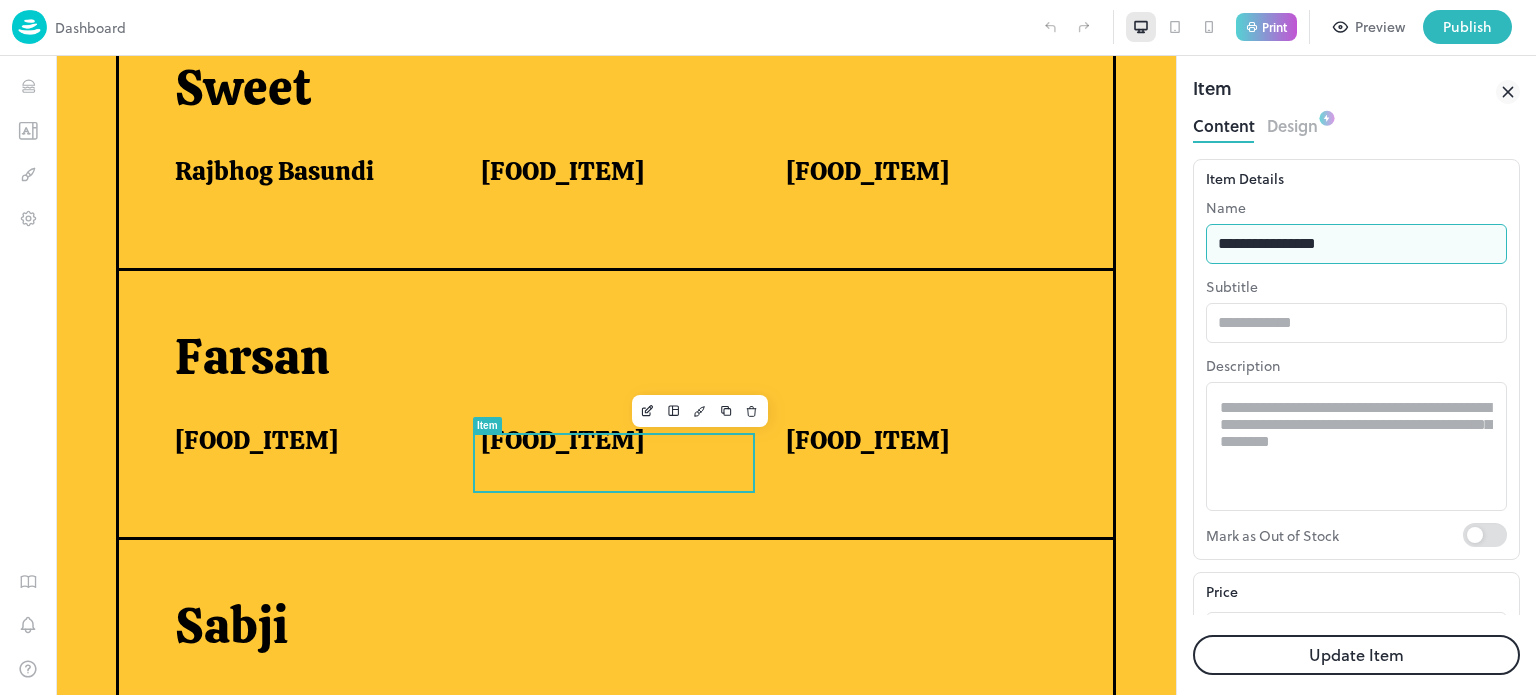 click on "**********" at bounding box center [1356, 244] 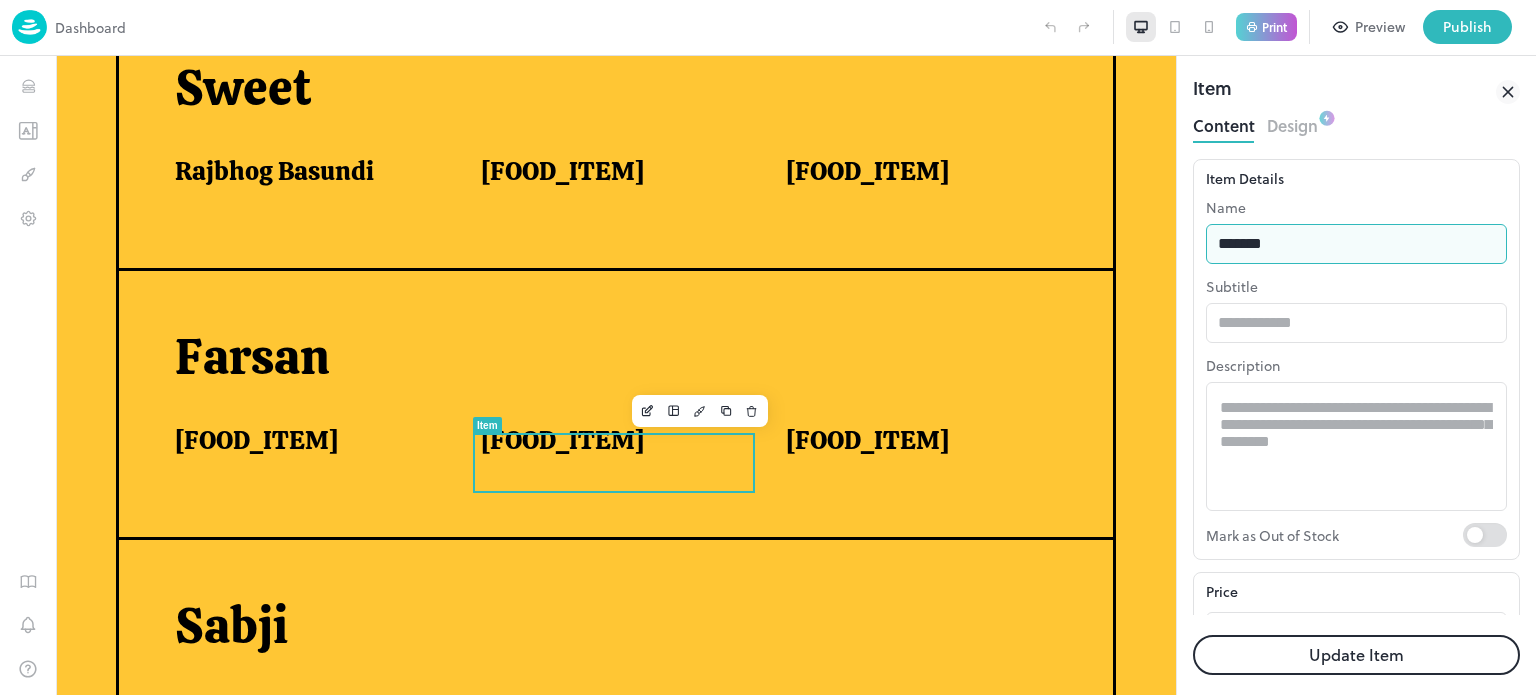 type on "**********" 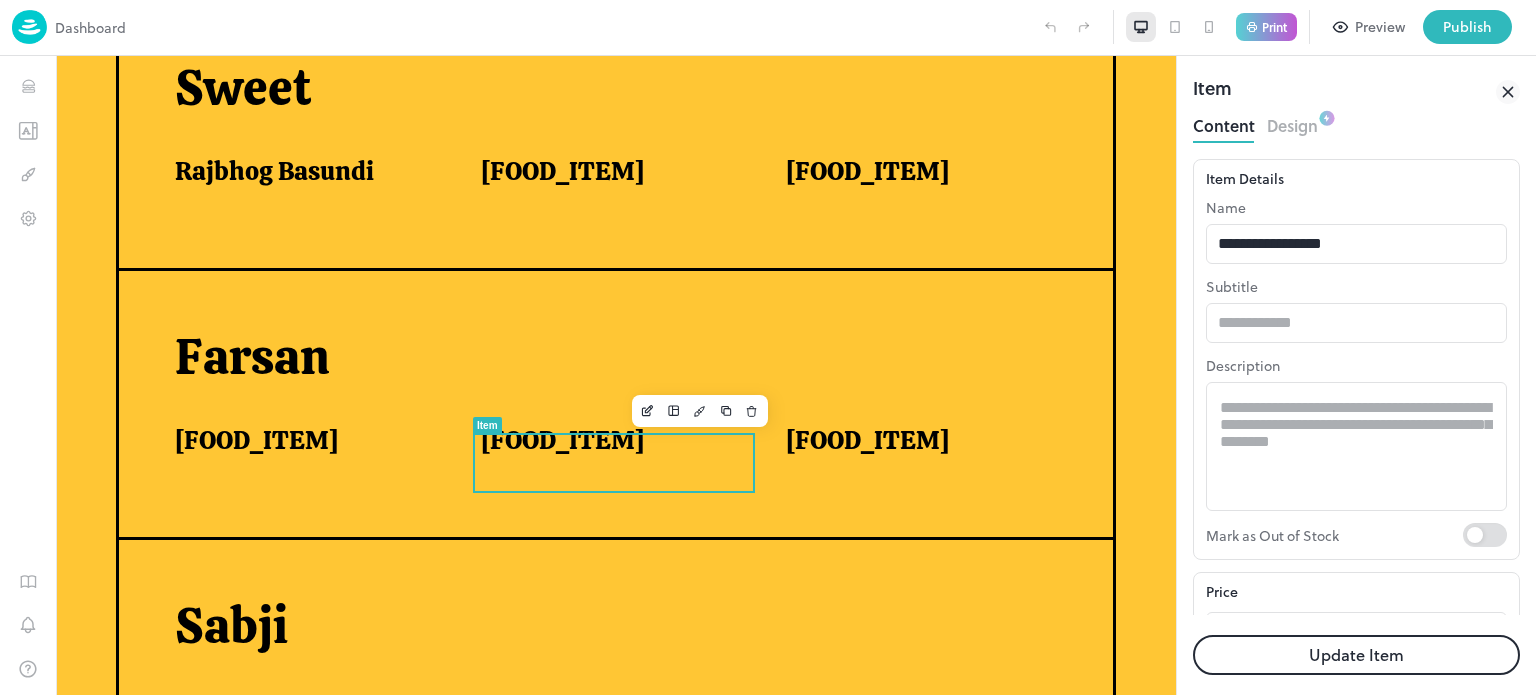 click on "Update Item" at bounding box center (1356, 655) 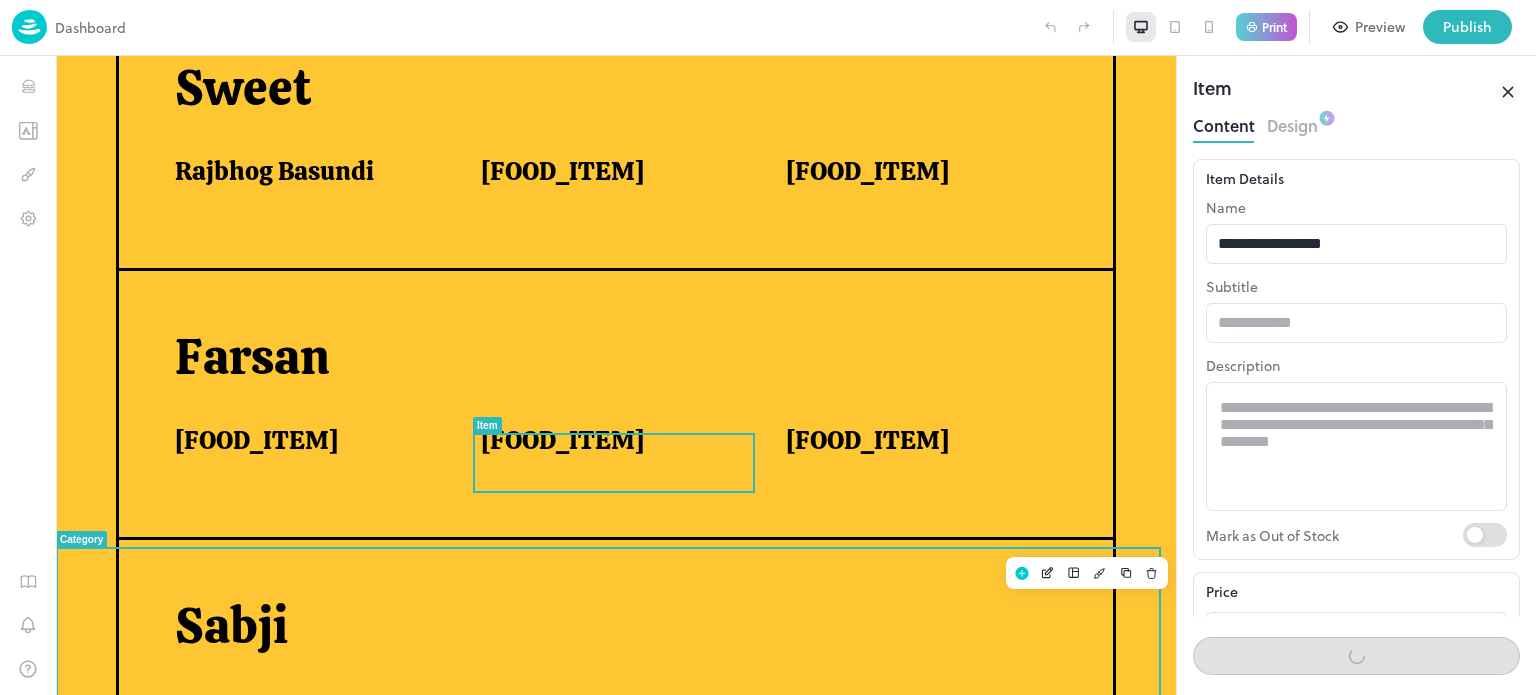 scroll, scrollTop: 1186, scrollLeft: 0, axis: vertical 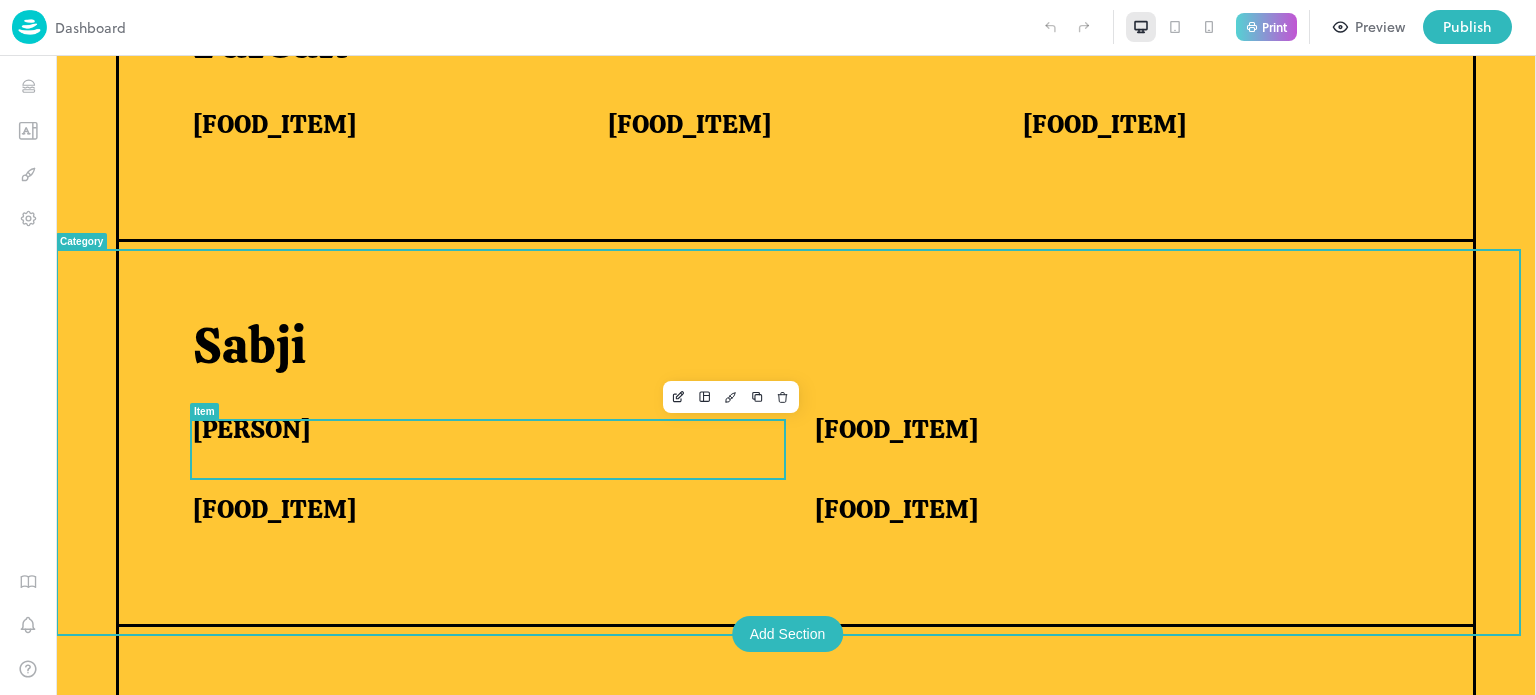 click on "[PERSON]" at bounding box center (479, 429) 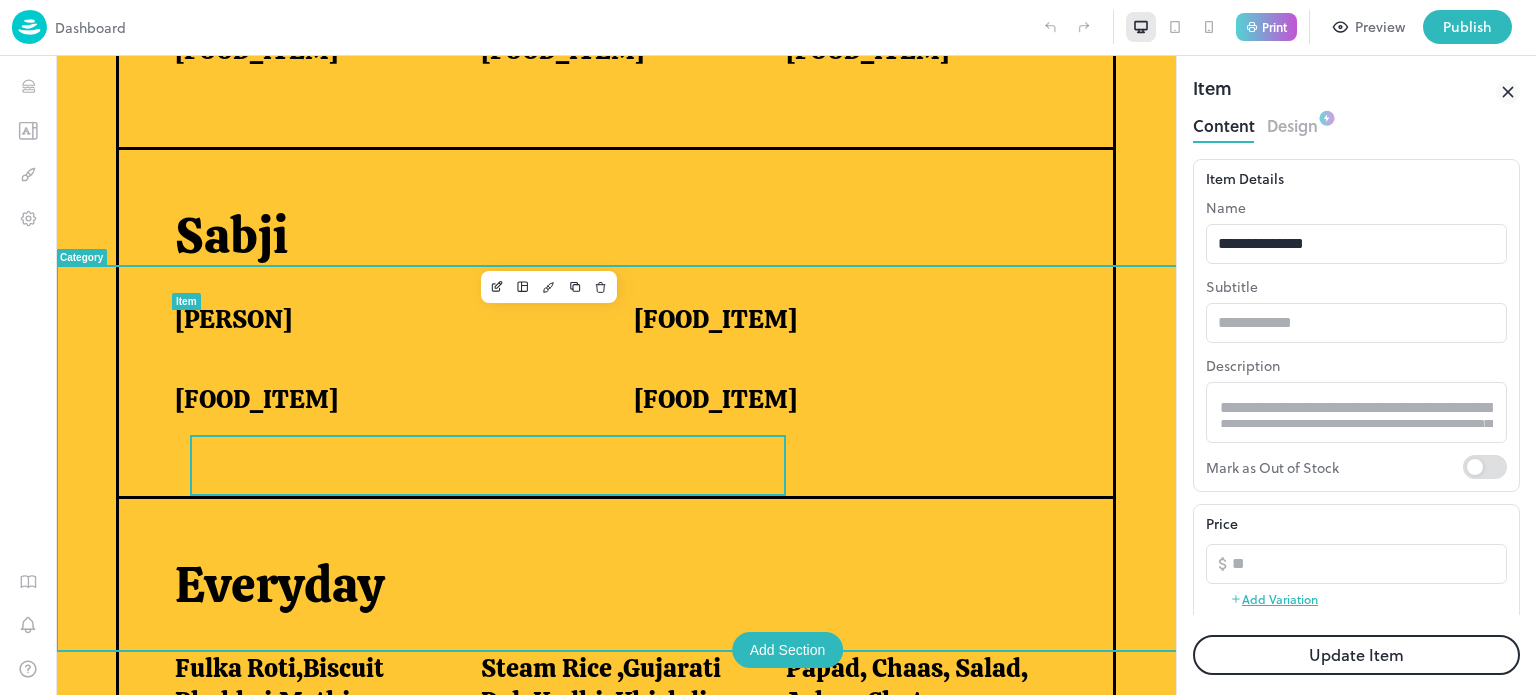 scroll, scrollTop: 1186, scrollLeft: 0, axis: vertical 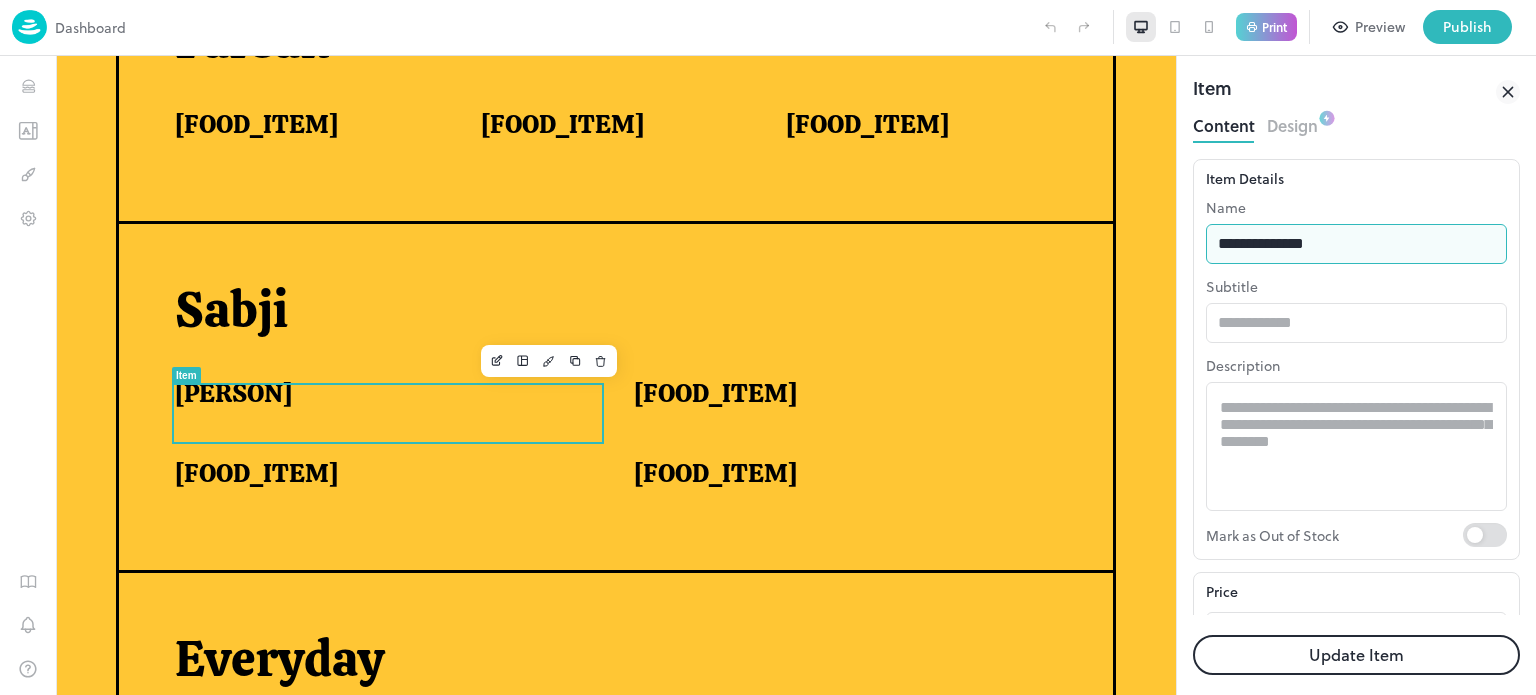 click on "**********" at bounding box center (1356, 244) 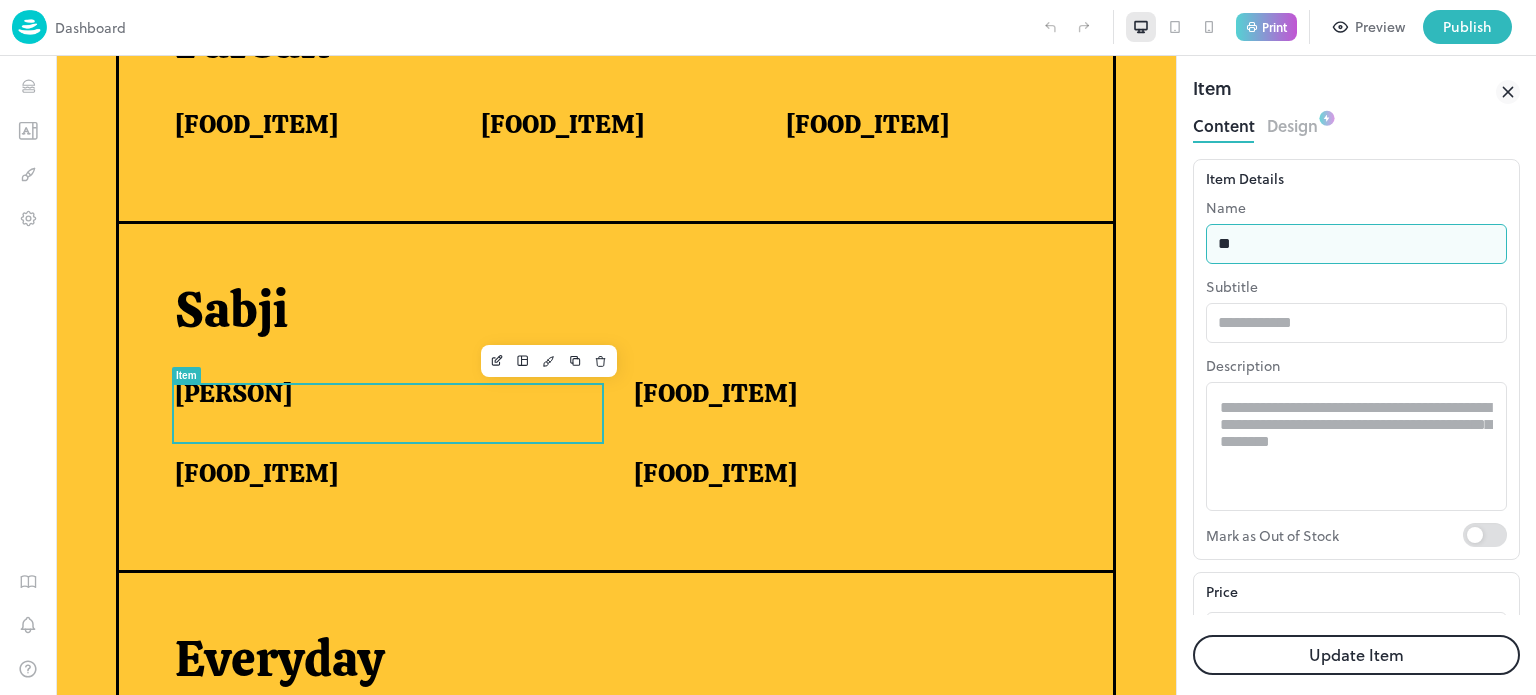 type on "*" 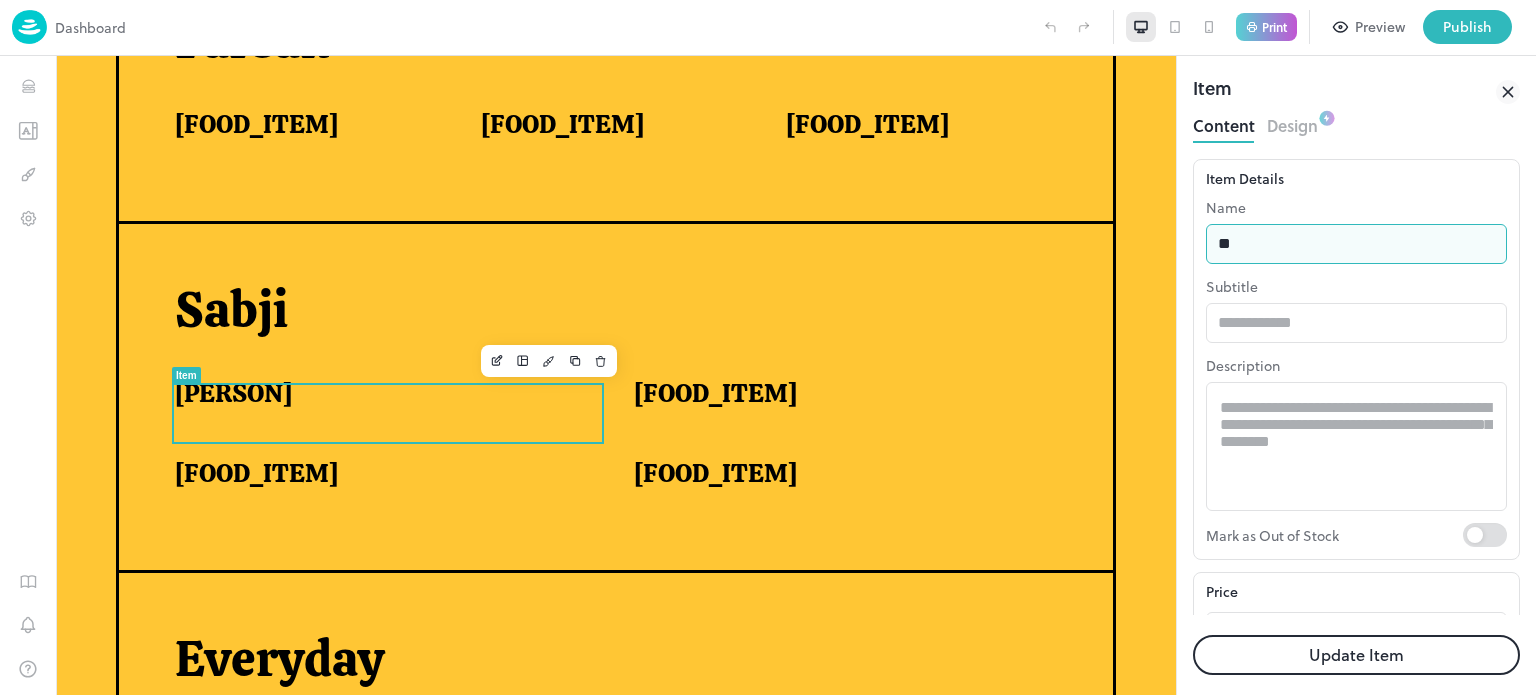 type on "*" 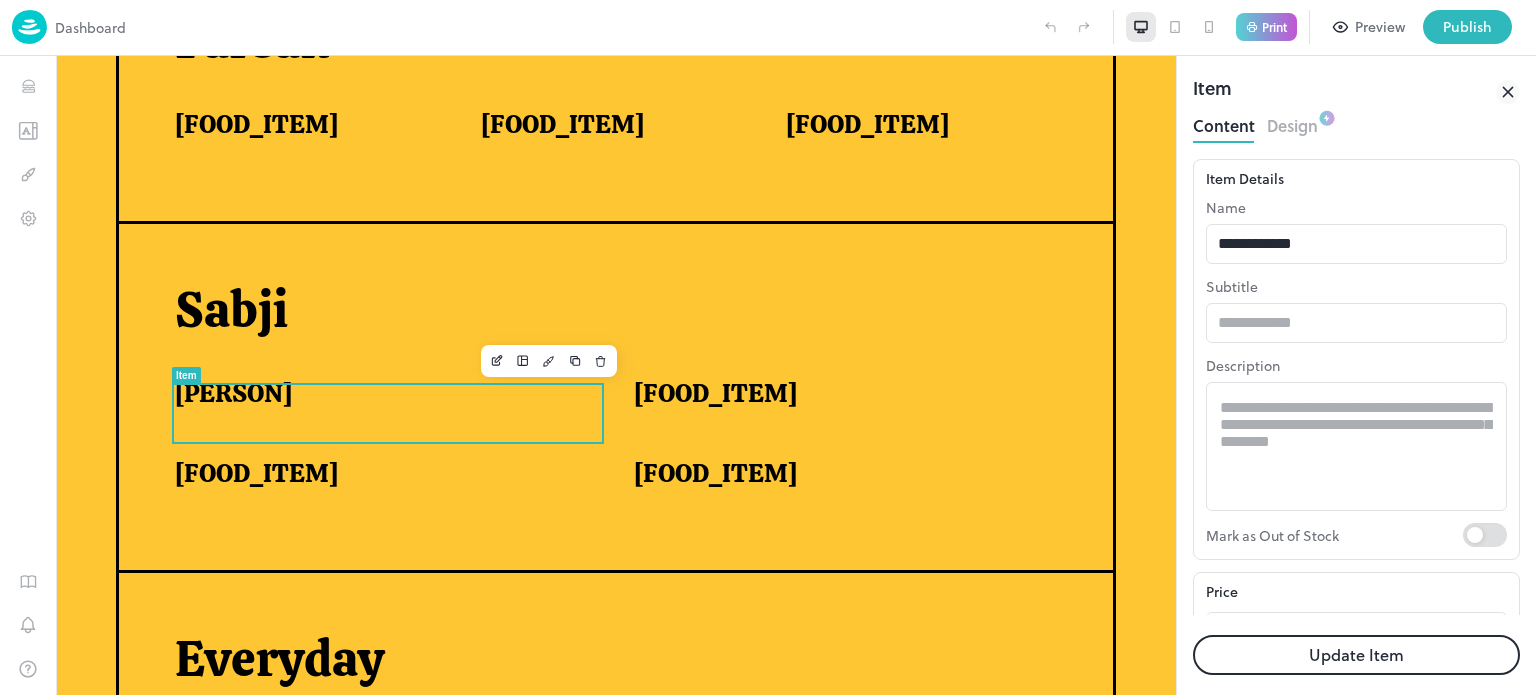 click on "Update Item" at bounding box center (1356, 655) 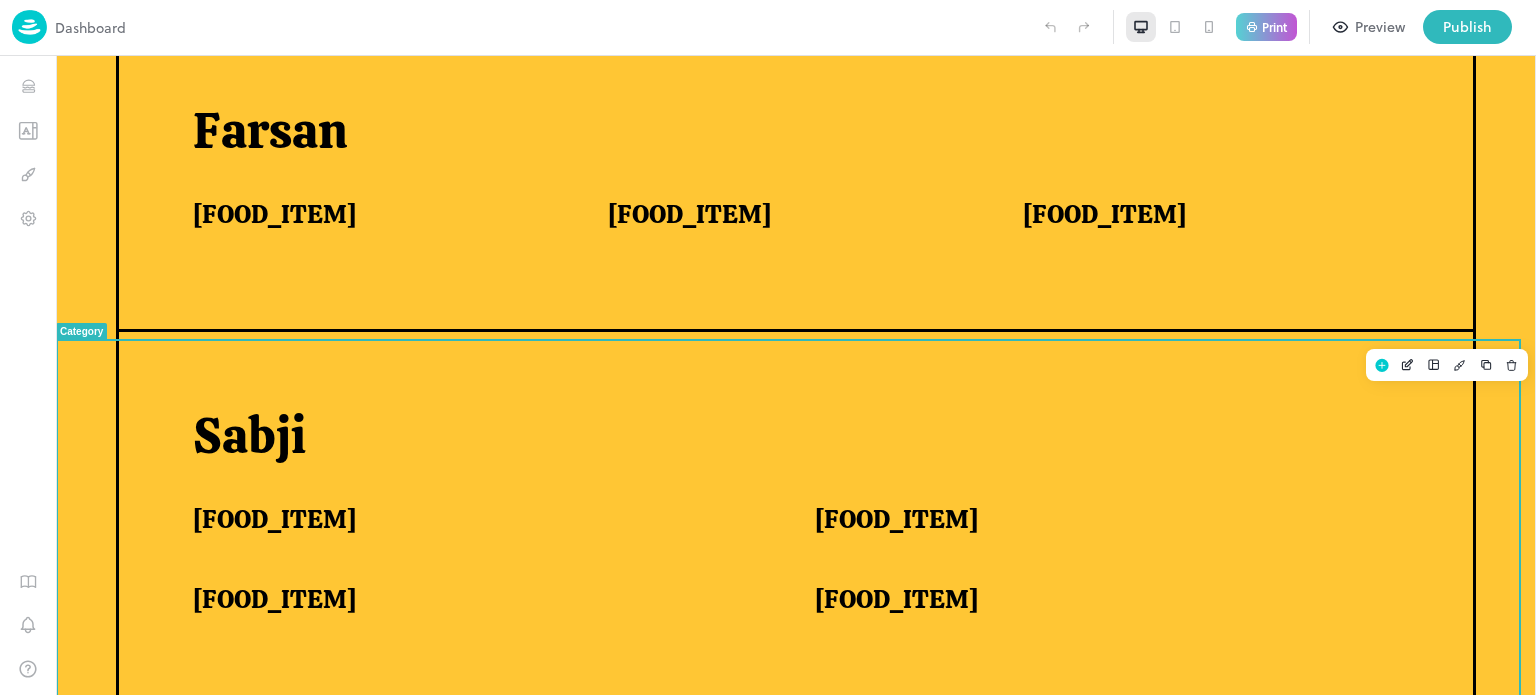 scroll, scrollTop: 1276, scrollLeft: 0, axis: vertical 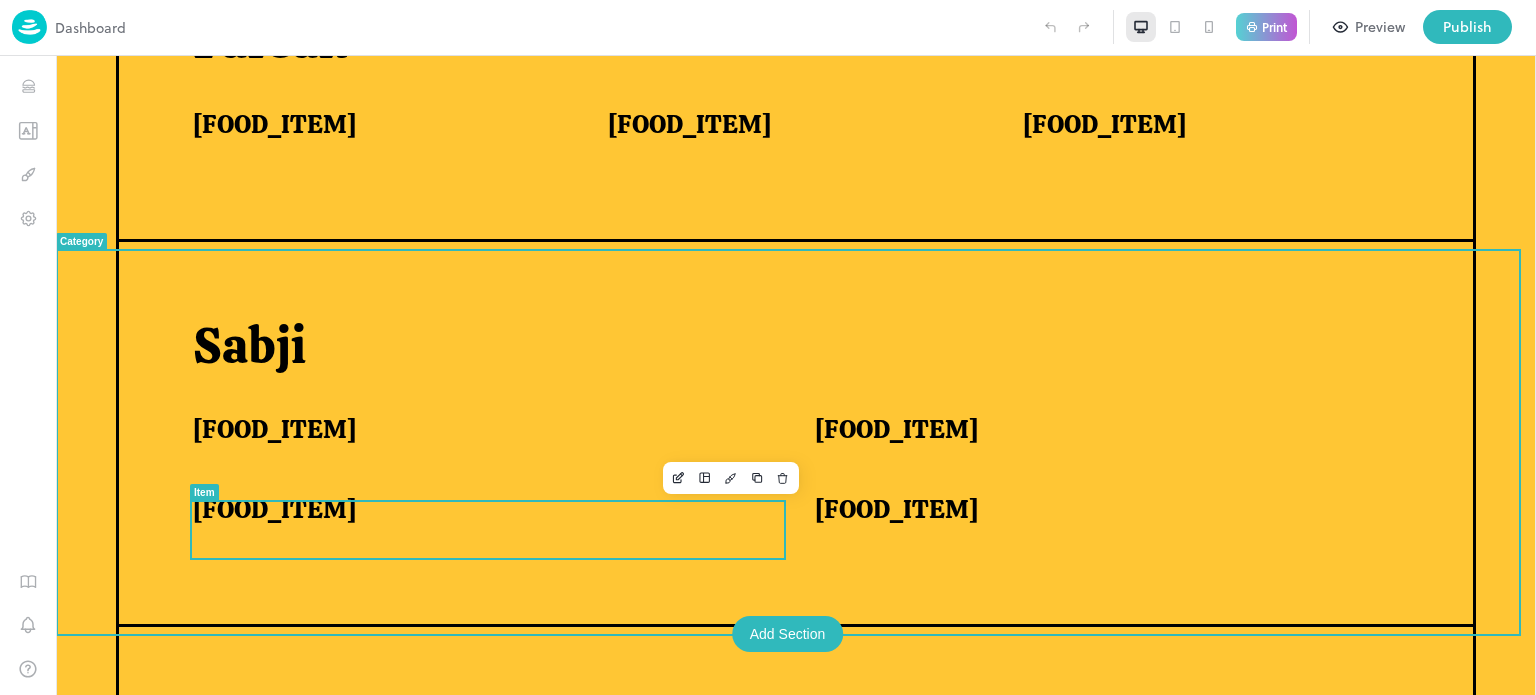 click on "[FOOD_ITEM]" at bounding box center [479, 514] 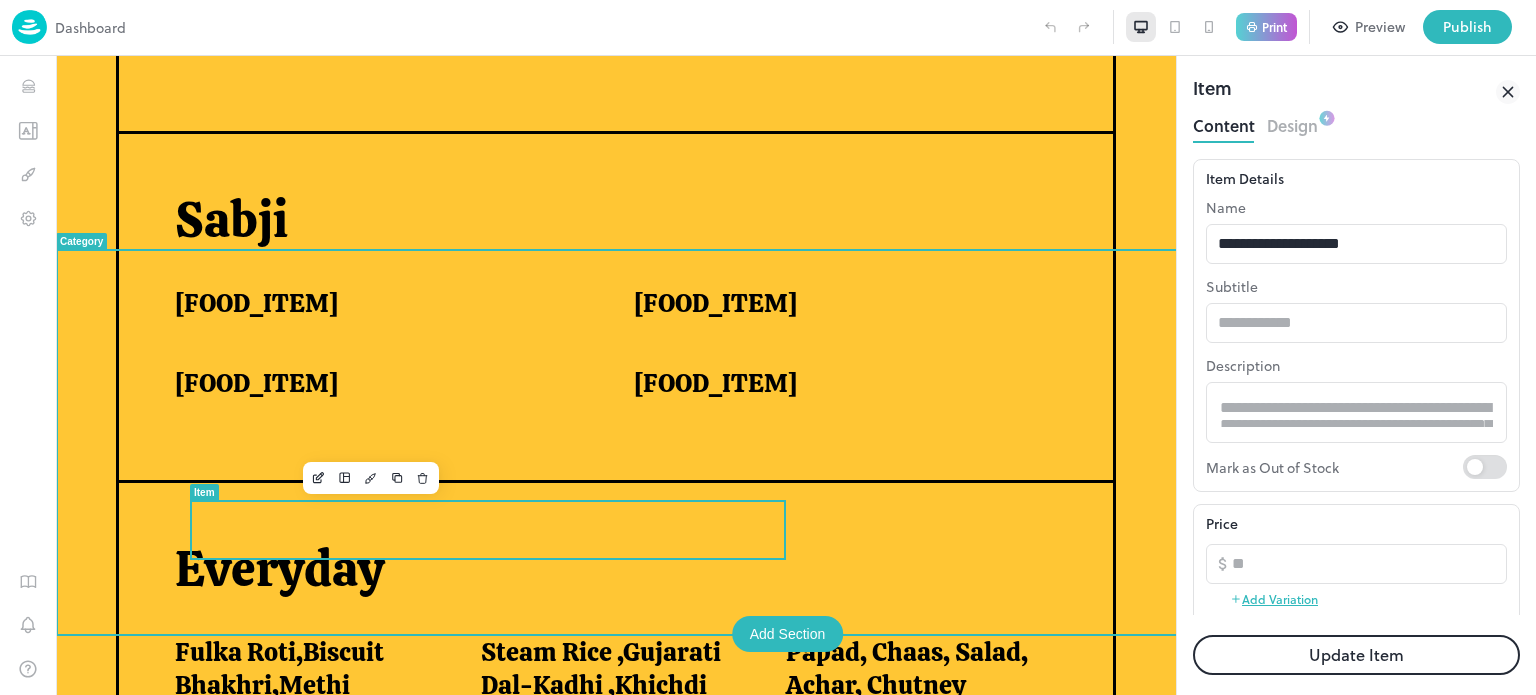 scroll, scrollTop: 1188, scrollLeft: 0, axis: vertical 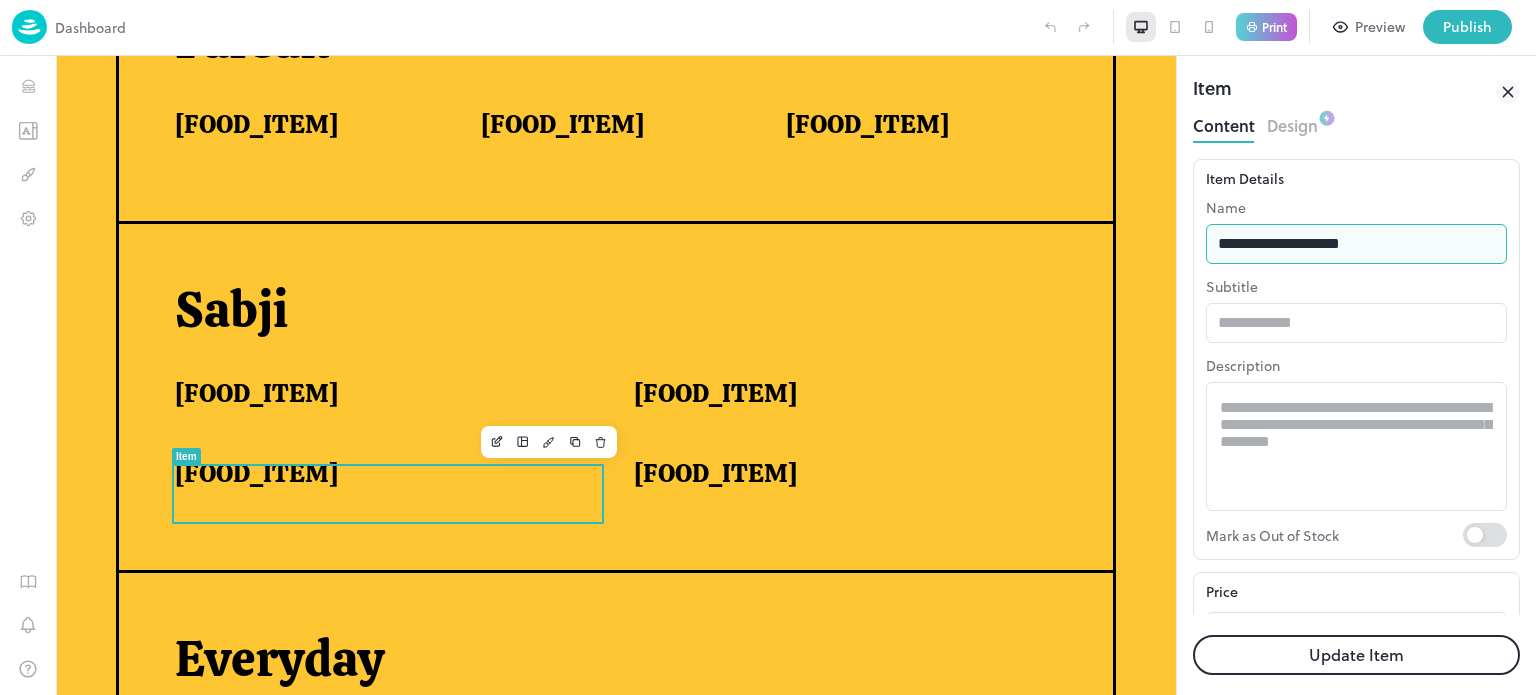 click on "**********" at bounding box center (1356, 244) 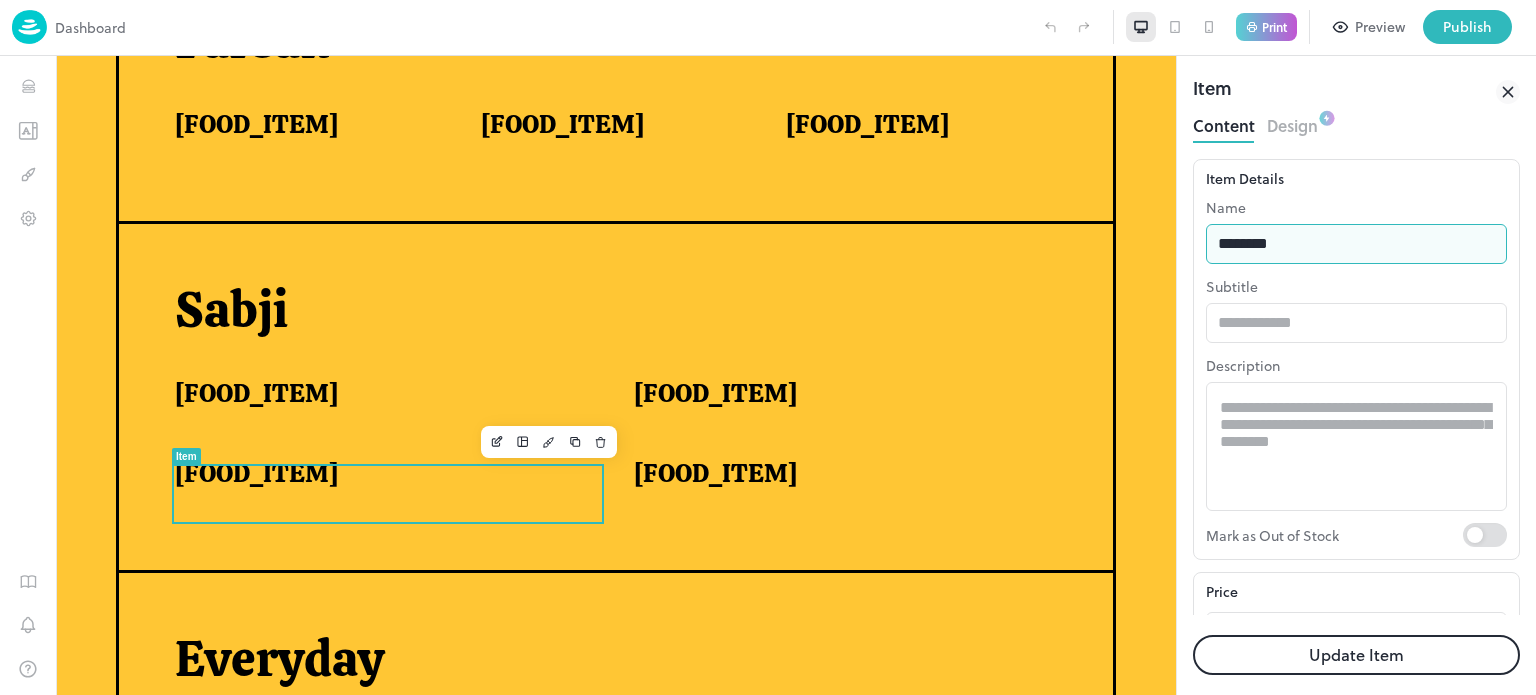 type on "**********" 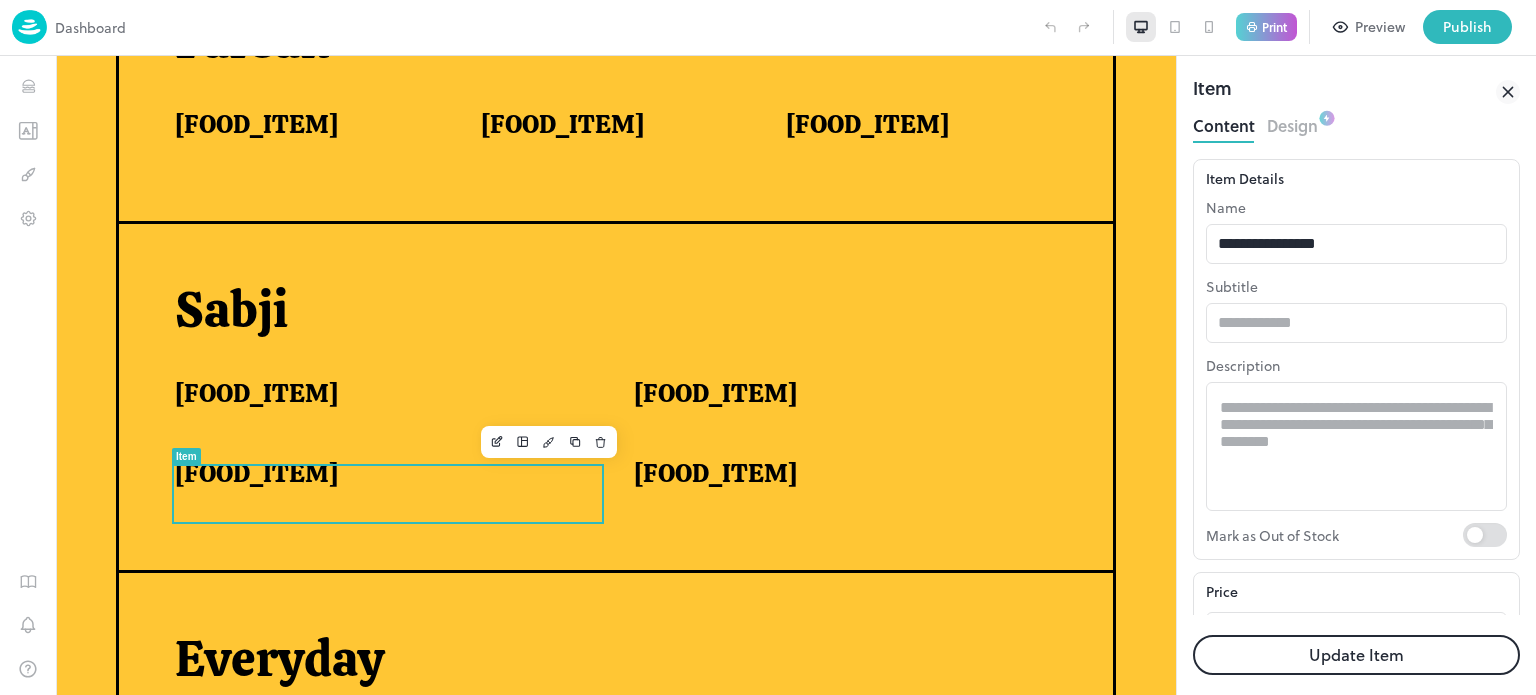 click on "Update Item" at bounding box center [1356, 655] 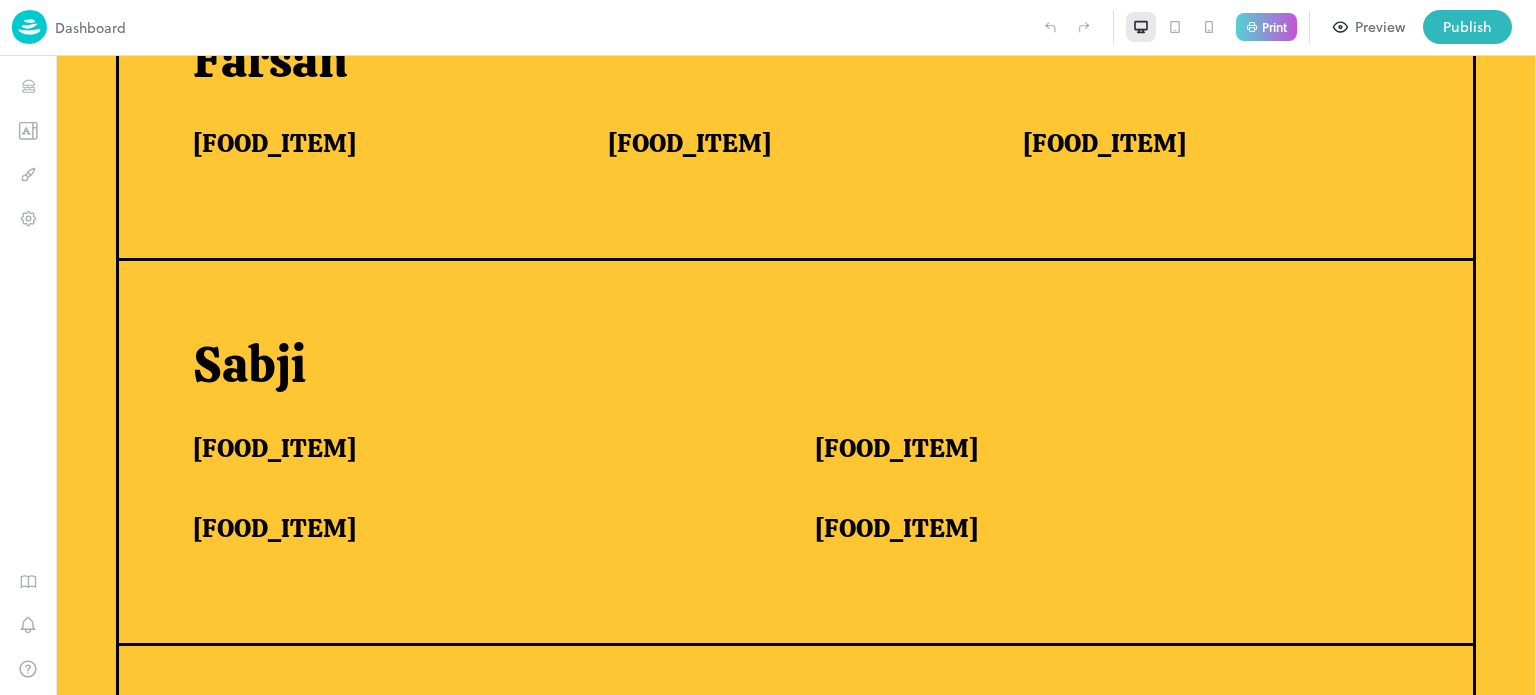 scroll, scrollTop: 1276, scrollLeft: 0, axis: vertical 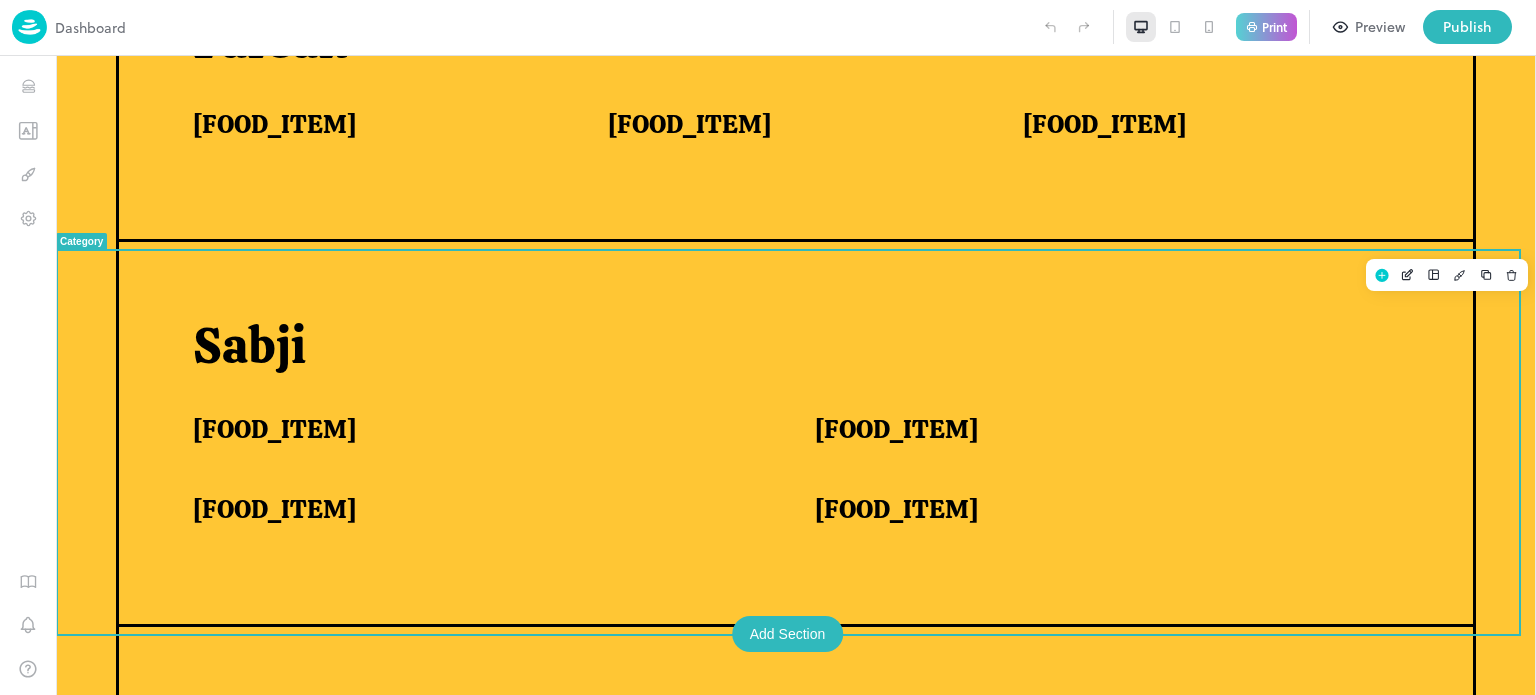 click on "[FOOD_ITEM]" at bounding box center [803, 481] 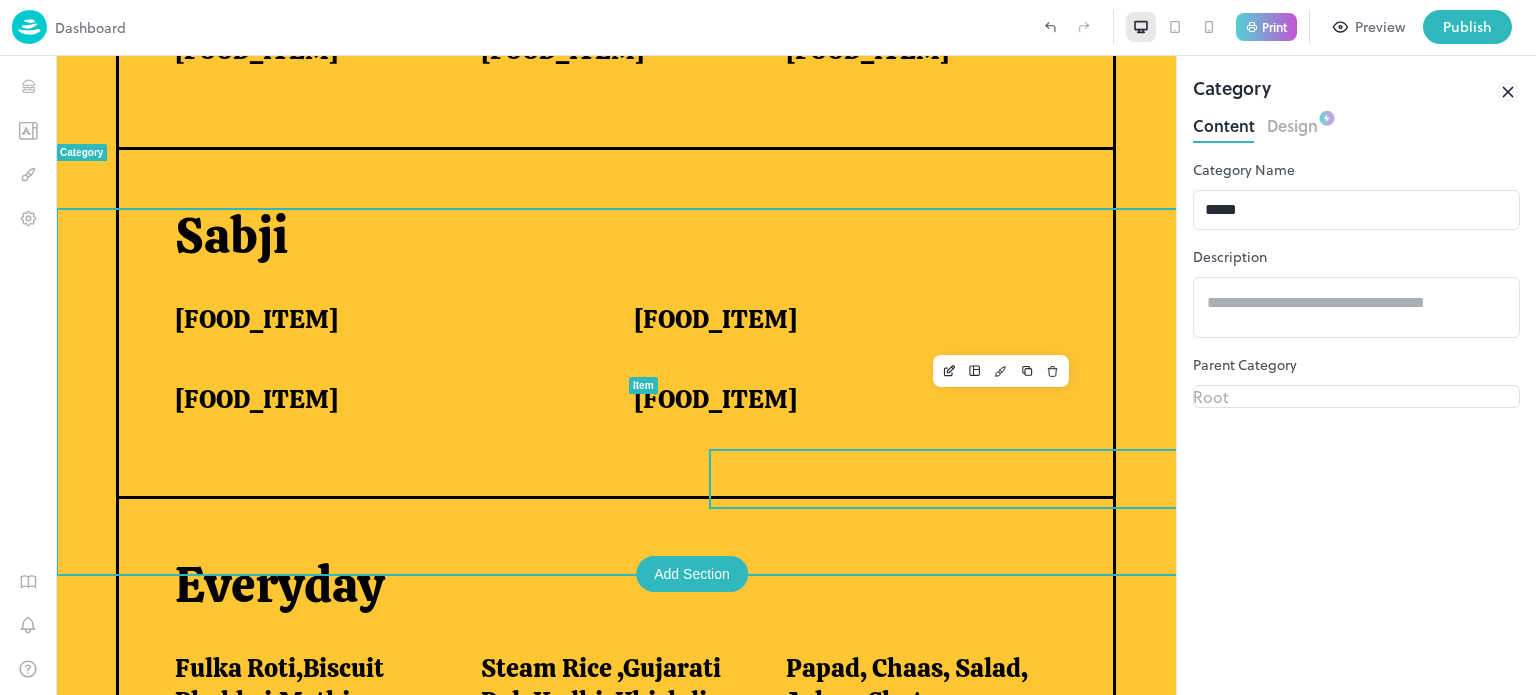 scroll, scrollTop: 1187, scrollLeft: 0, axis: vertical 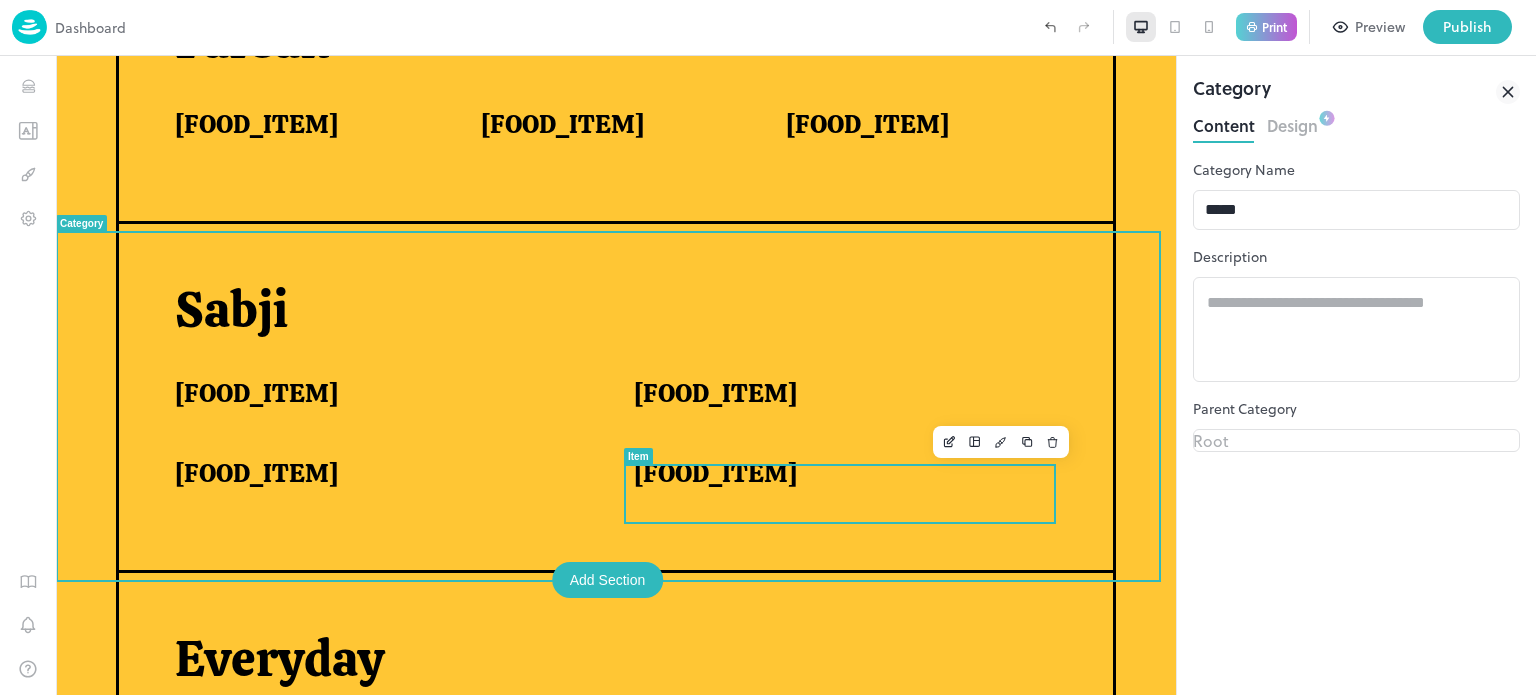 click on "[FOOD_ITEM]" at bounding box center (715, 473) 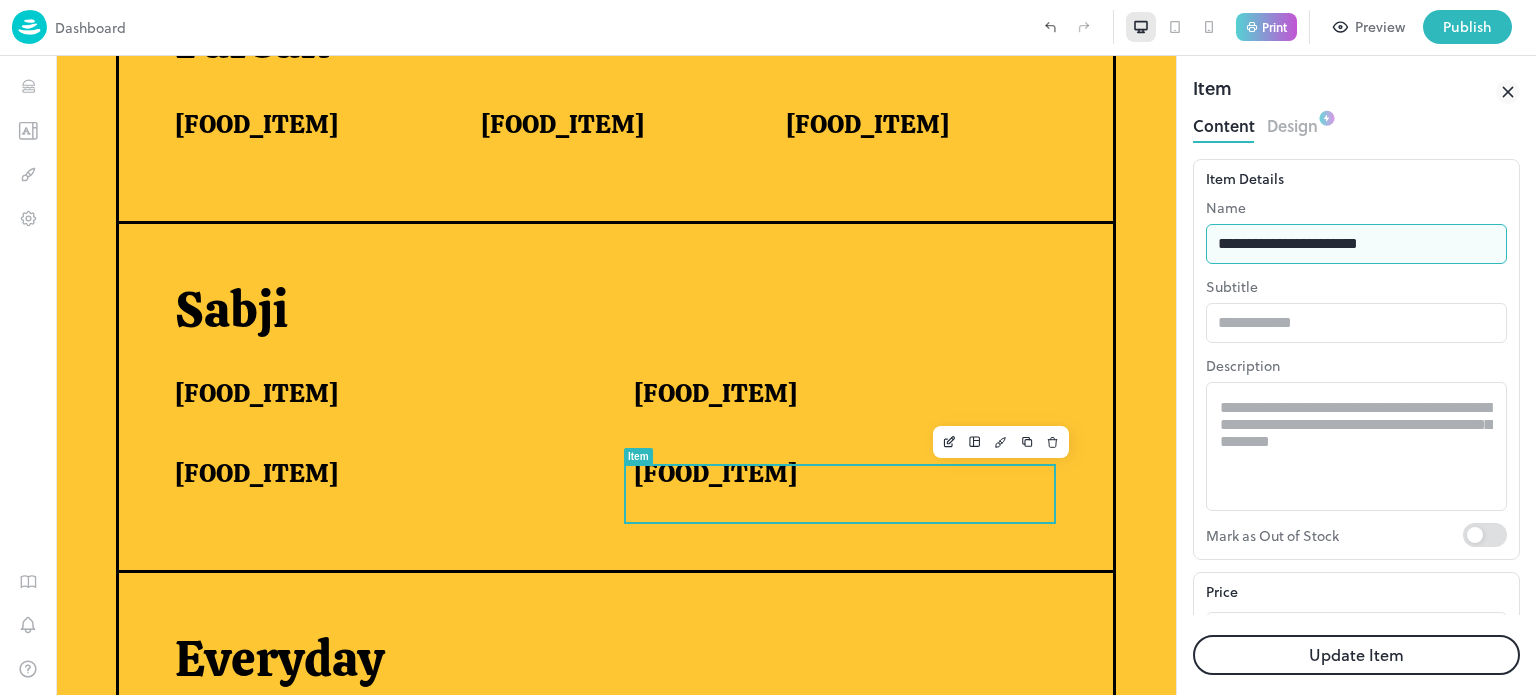 click on "**********" at bounding box center [1356, 244] 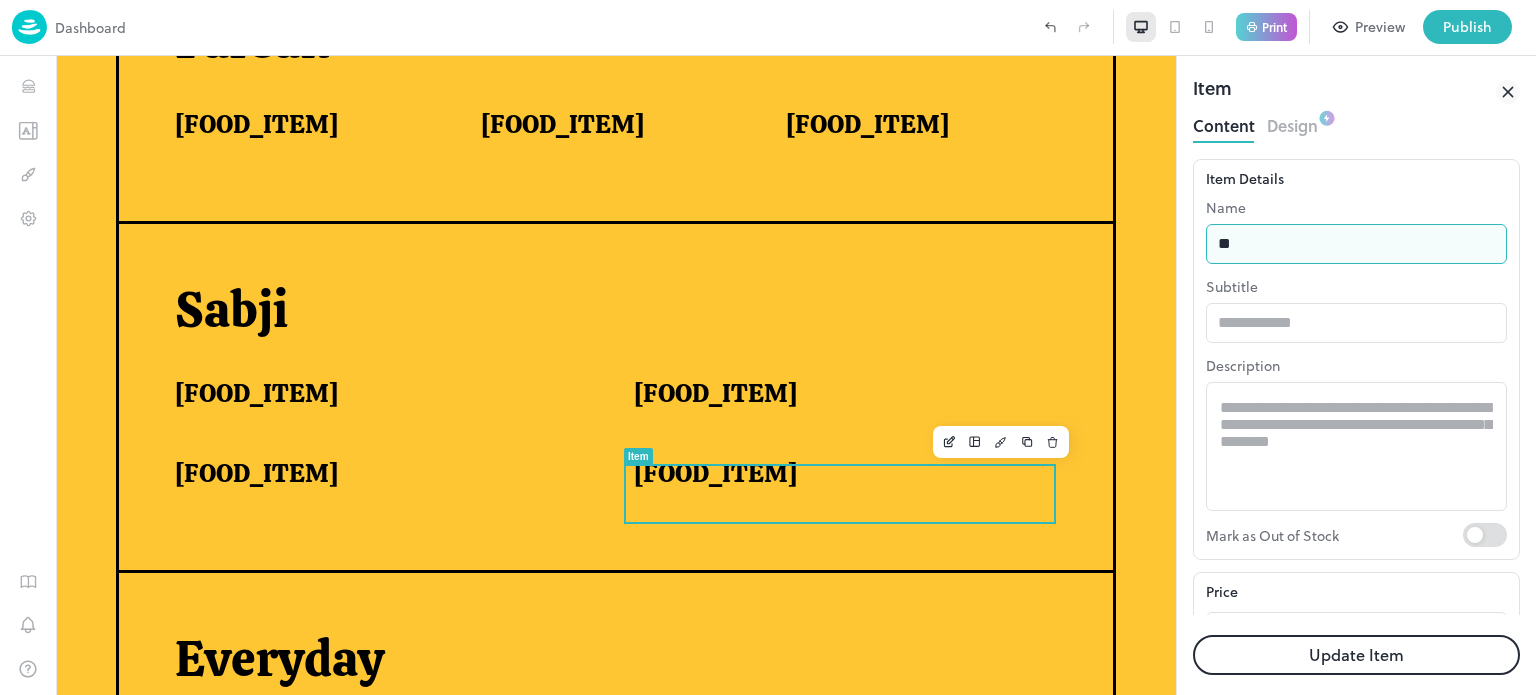 type on "*" 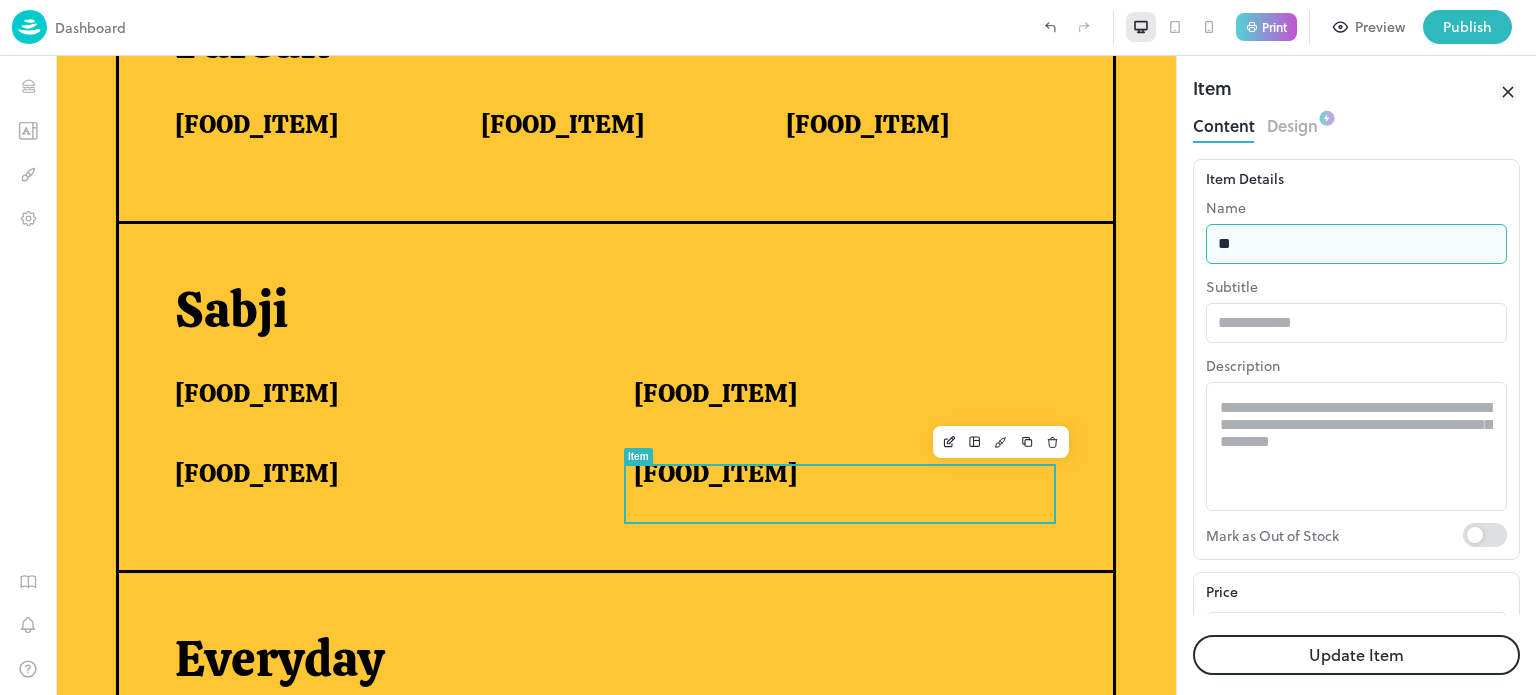 type on "**********" 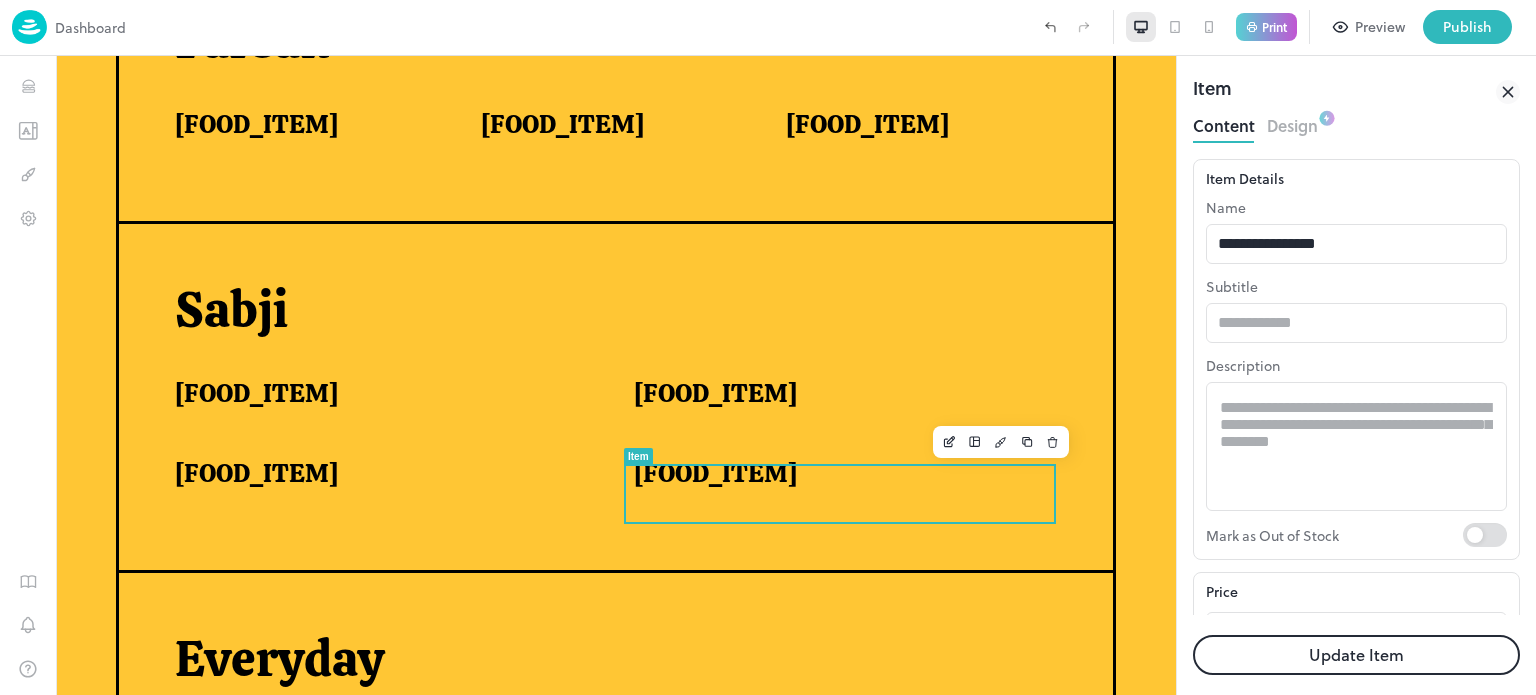 click on "Update Item" at bounding box center (1356, 655) 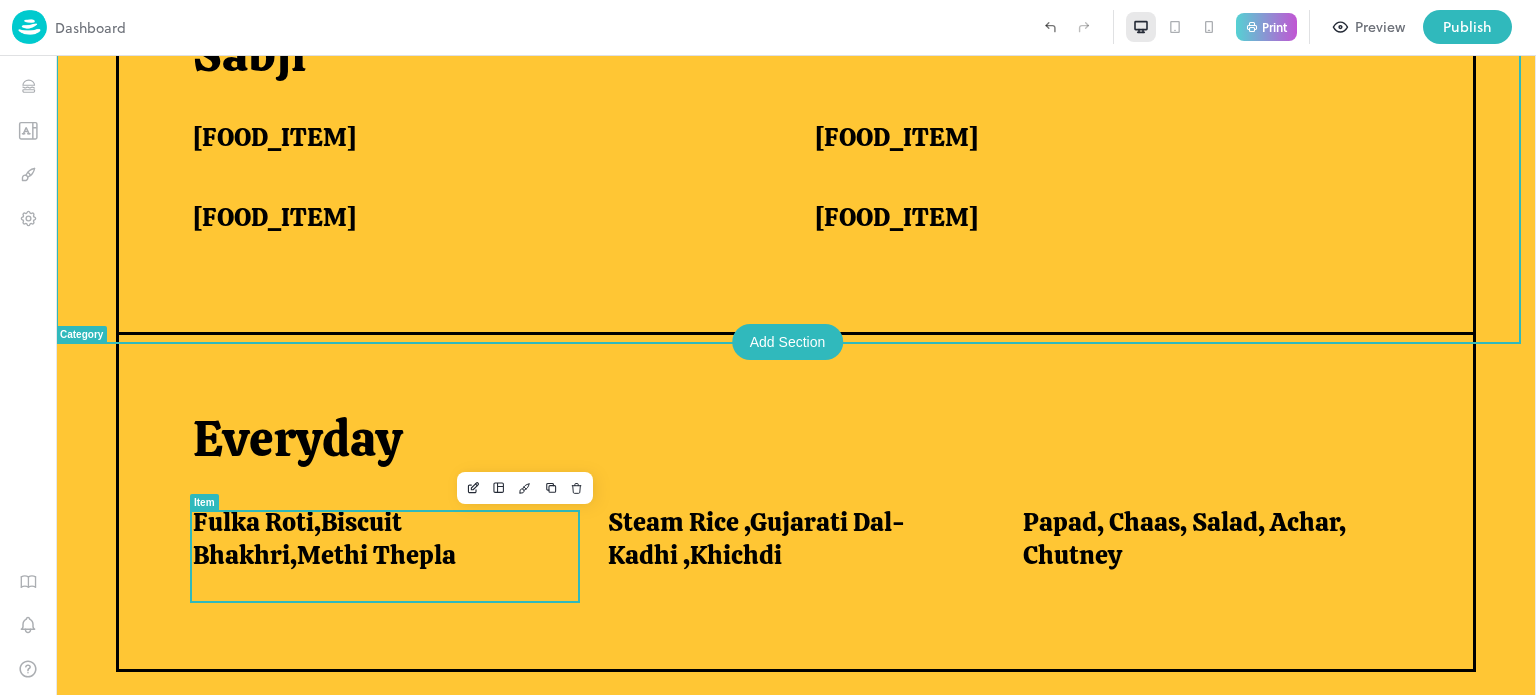 scroll, scrollTop: 1584, scrollLeft: 0, axis: vertical 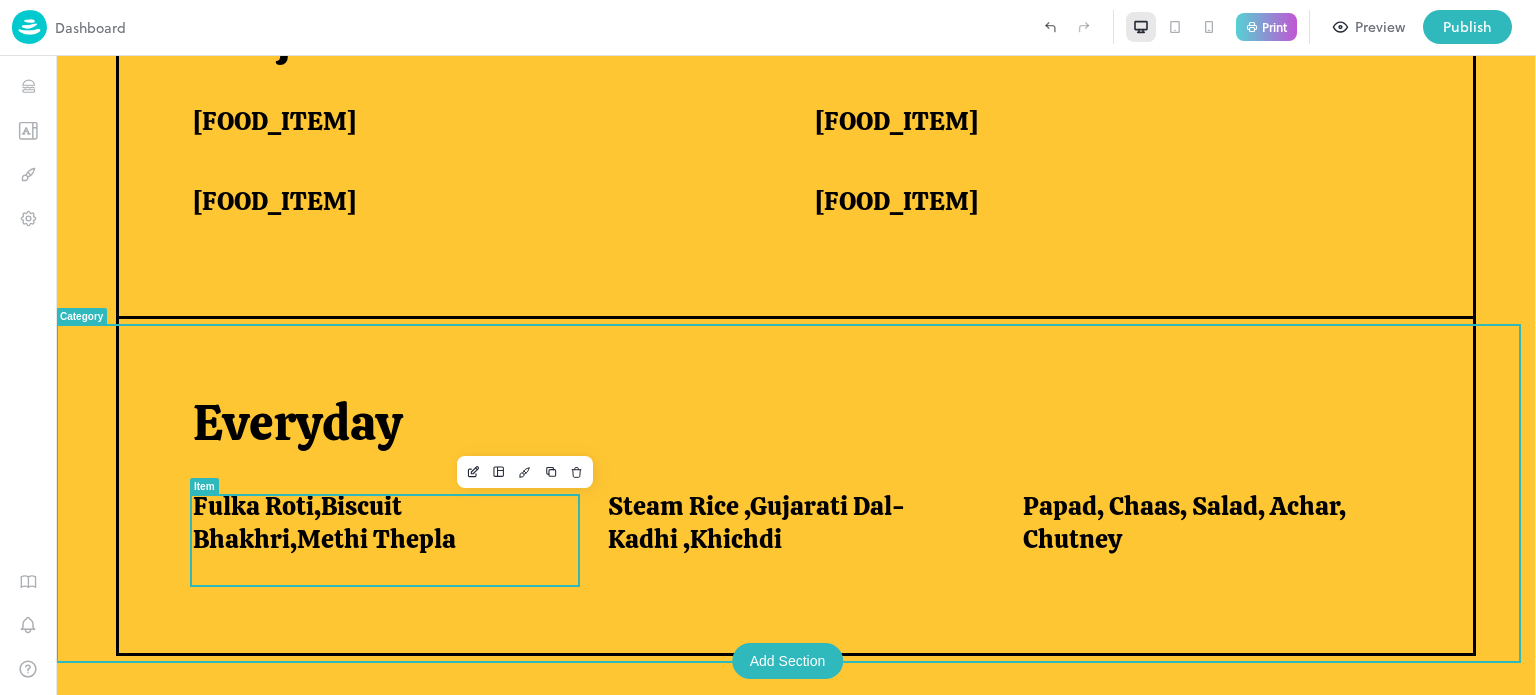 click on "Fulka Roti,Biscuit Bhakhri,Methi Thepla" at bounding box center (376, 522) 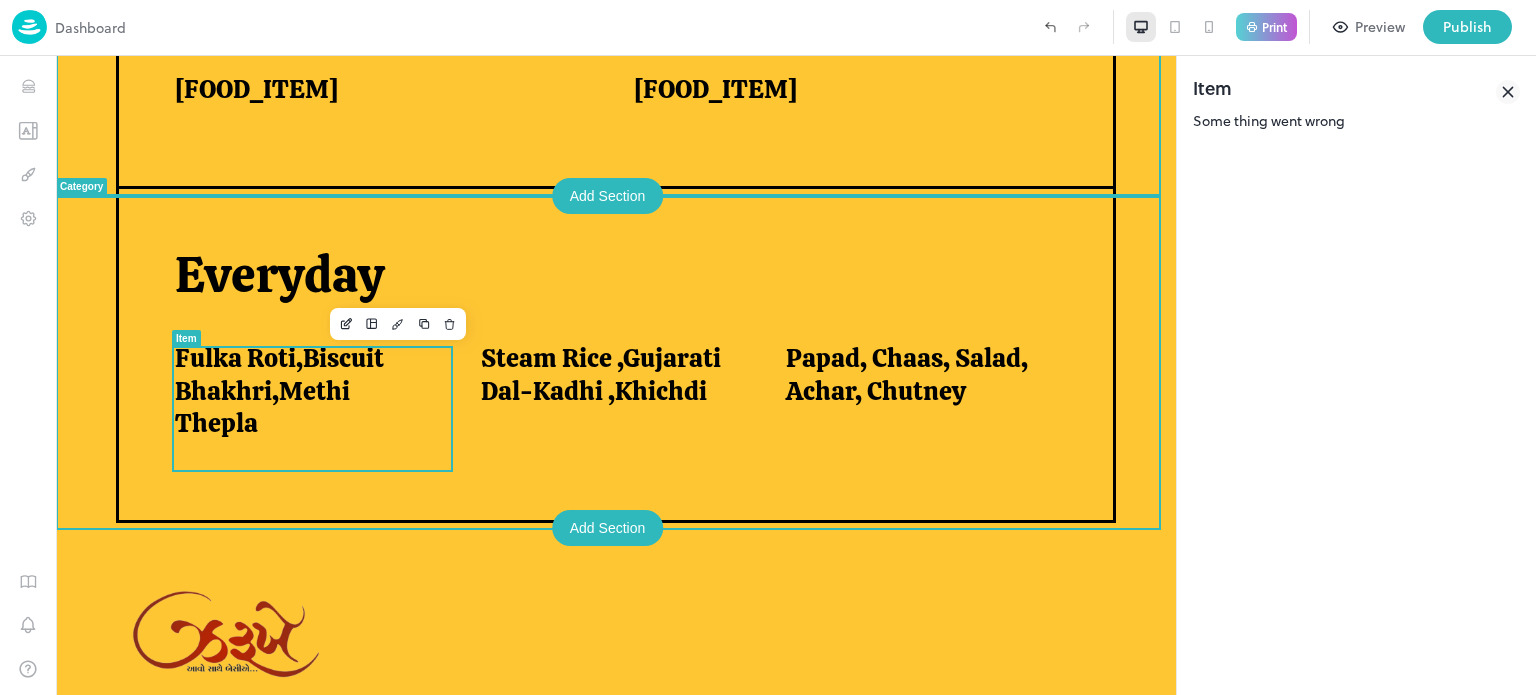 scroll, scrollTop: 1458, scrollLeft: 0, axis: vertical 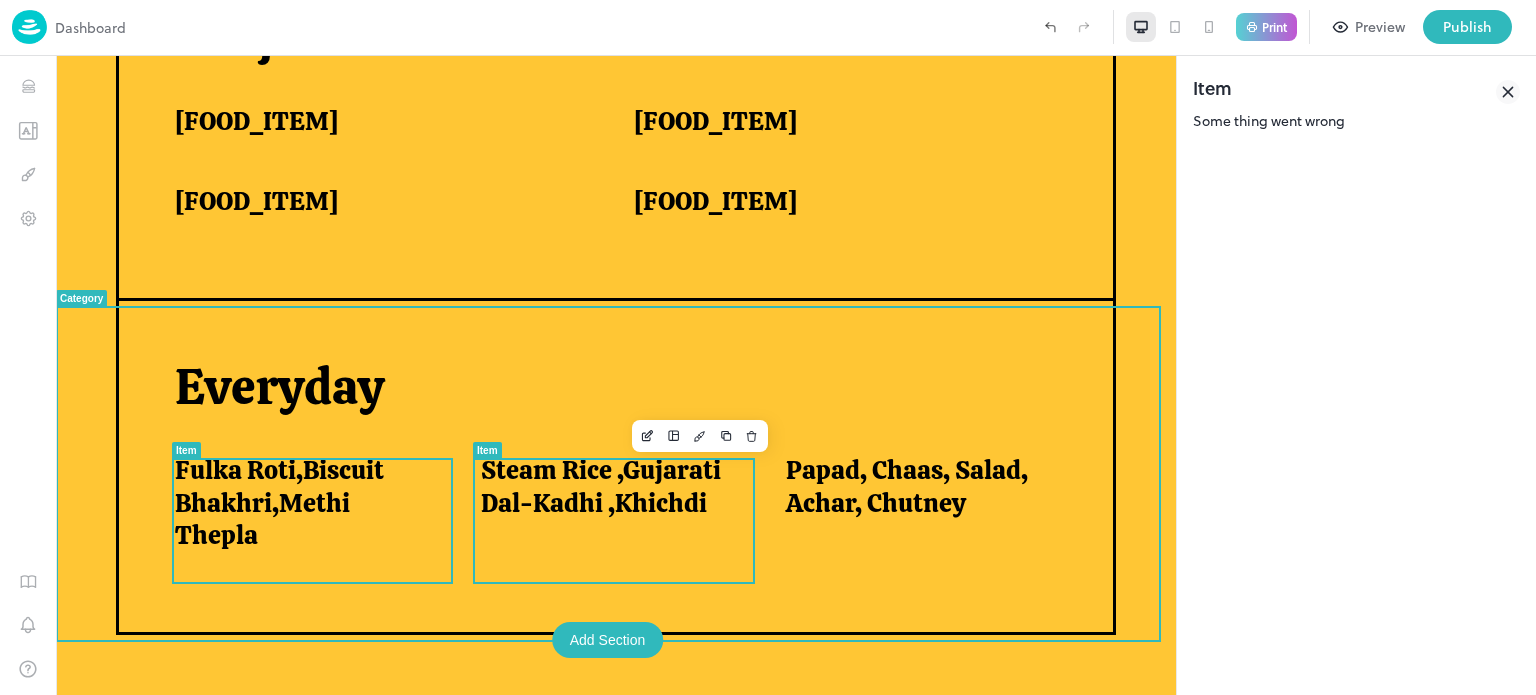 click on "Steam Rice ,Gujarati Dal-Kadhi ,Khichdi" at bounding box center (609, 486) 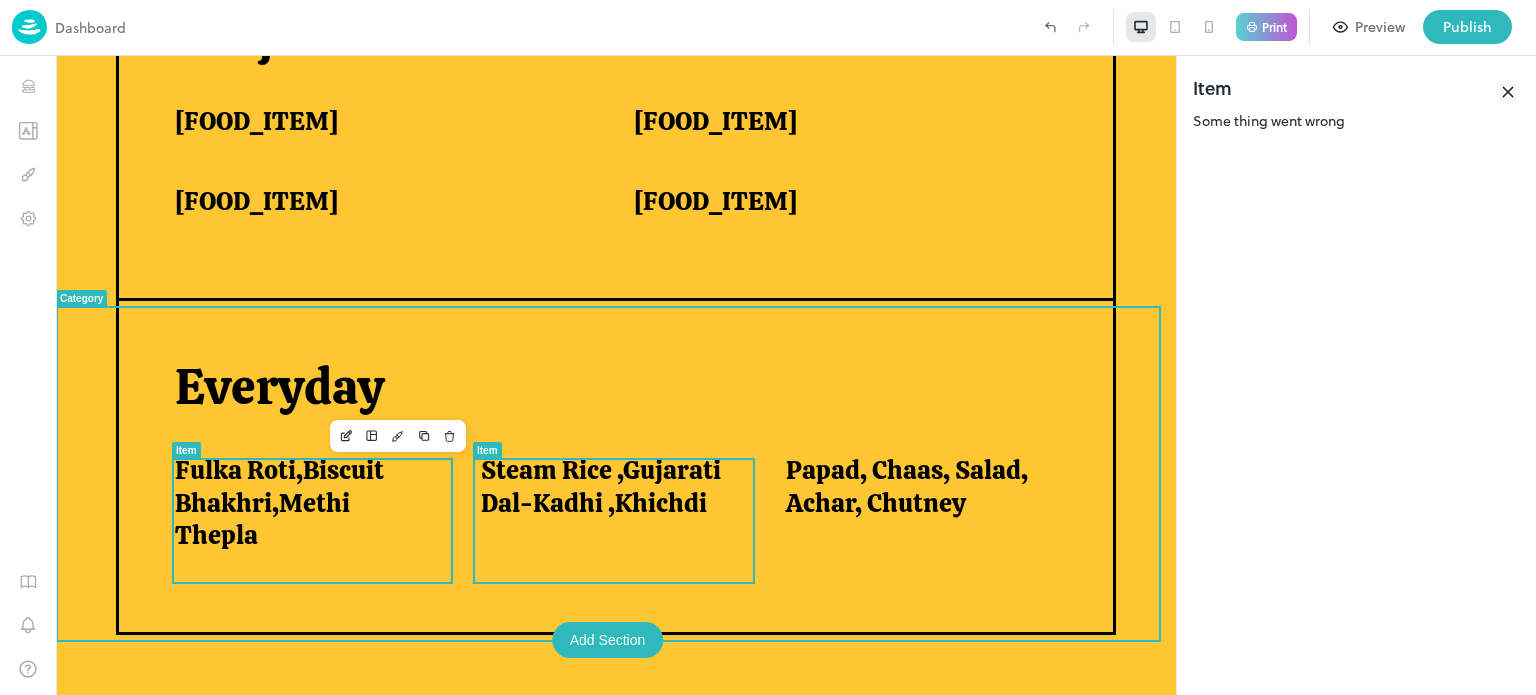 click on "Fulka Roti,Biscuit Bhakhri,Methi Thepla" at bounding box center [303, 503] 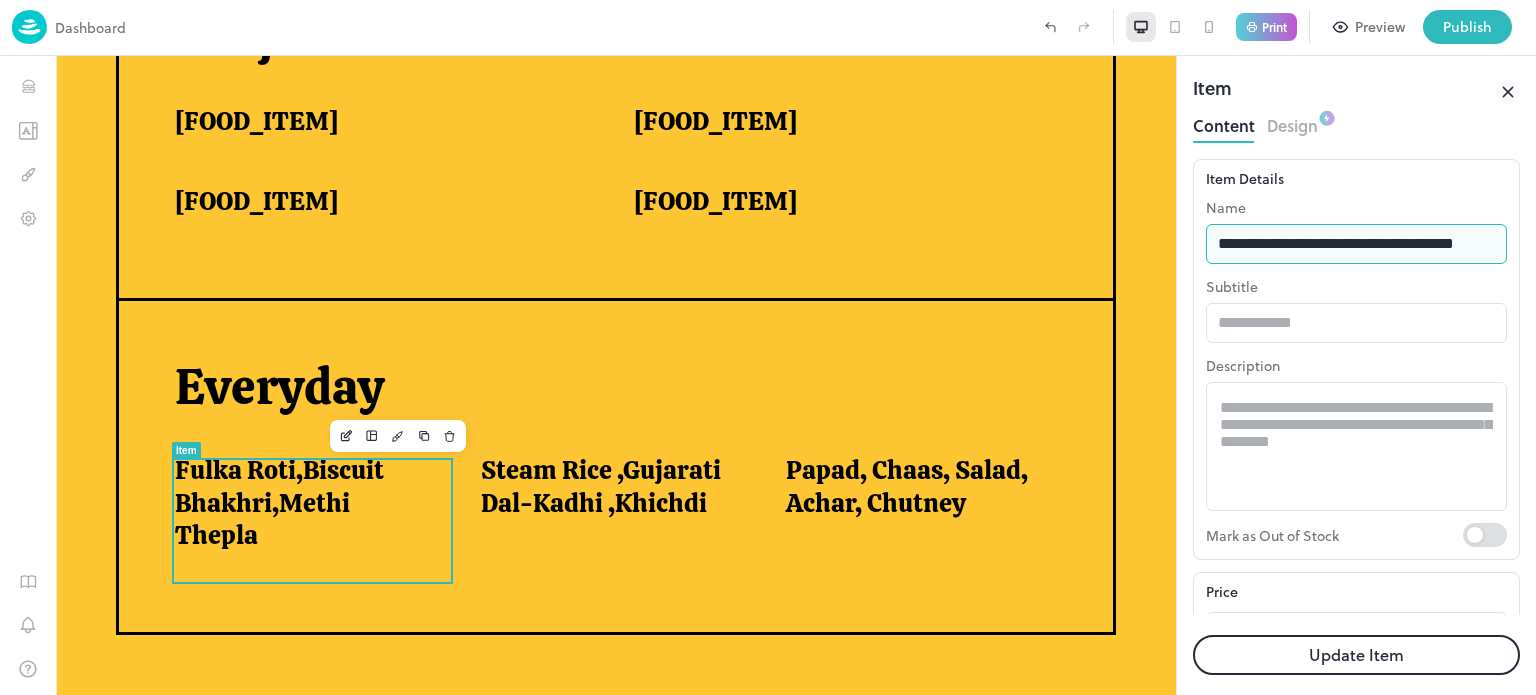 click on "**********" at bounding box center [1356, 244] 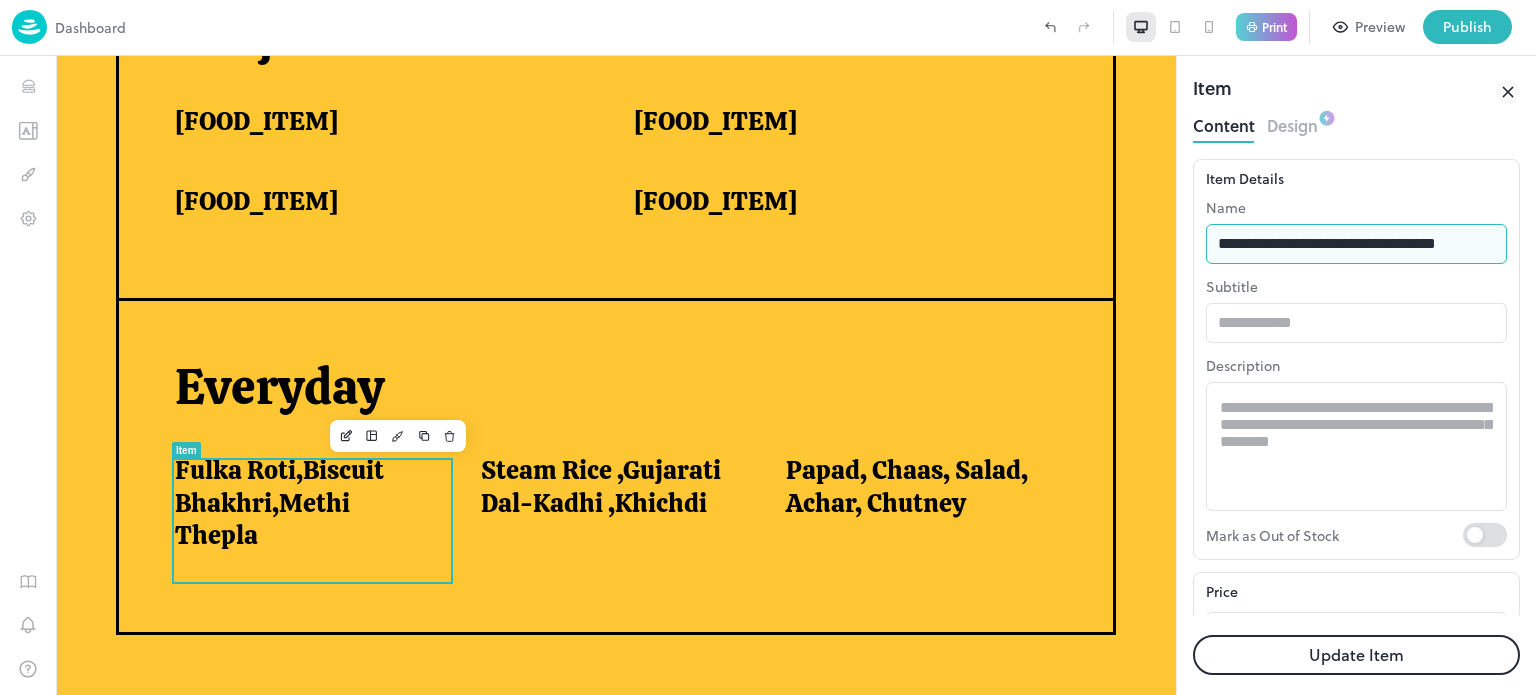 click on "**********" at bounding box center (1356, 244) 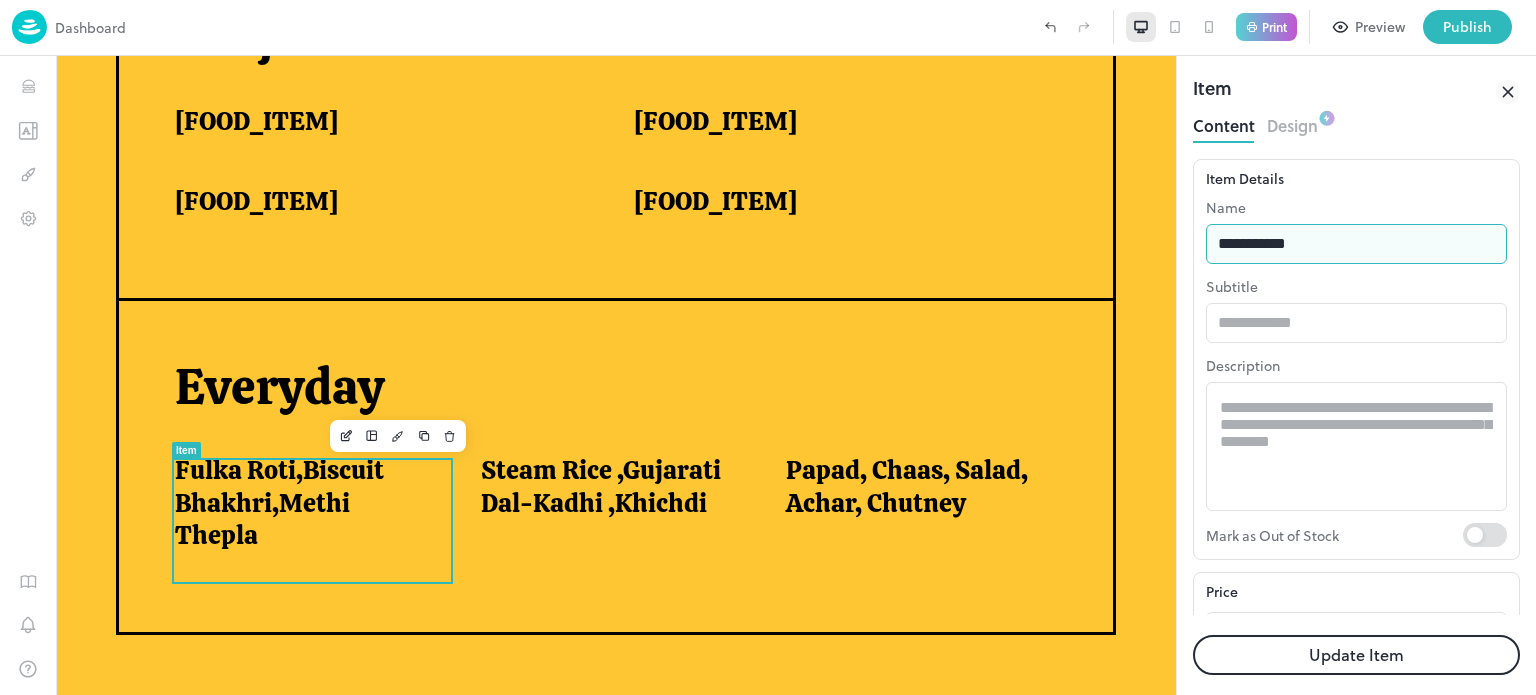 type on "**********" 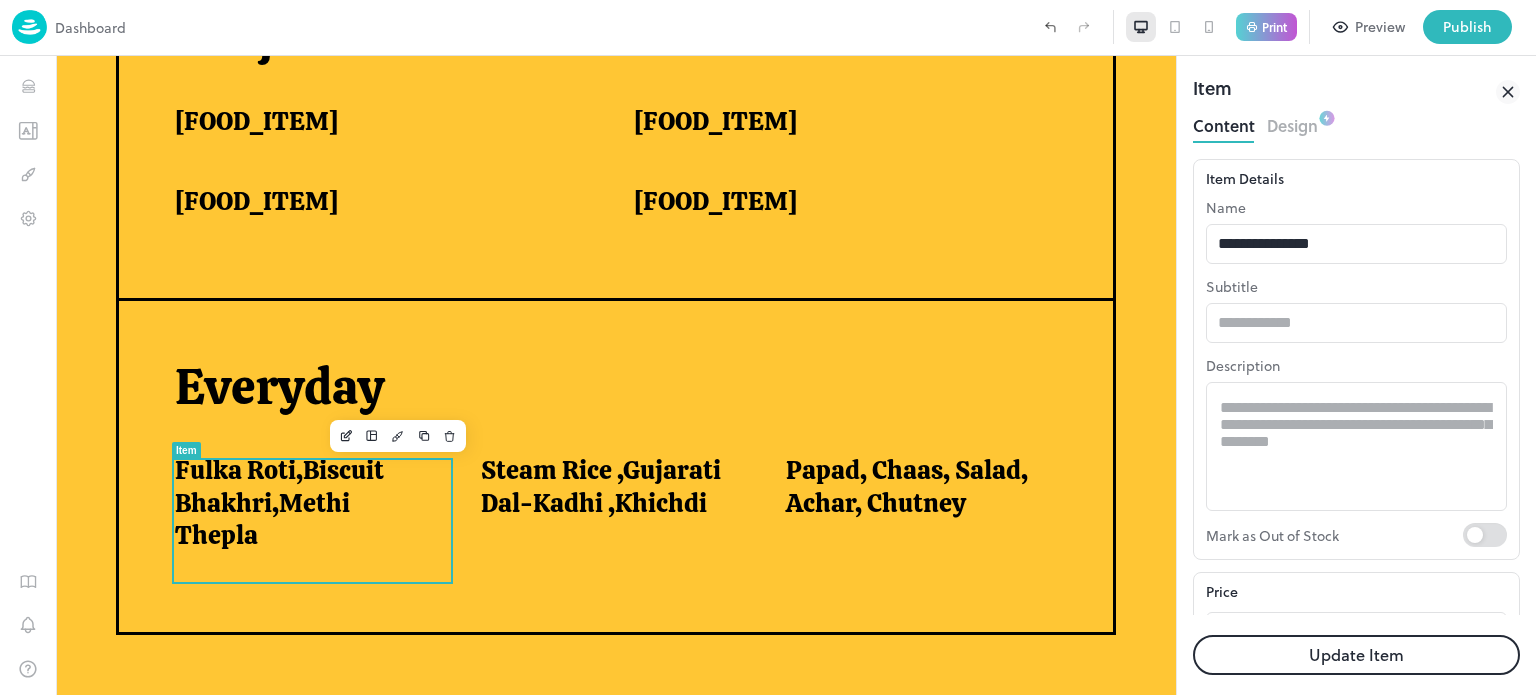 click on "Update Item" at bounding box center [1356, 655] 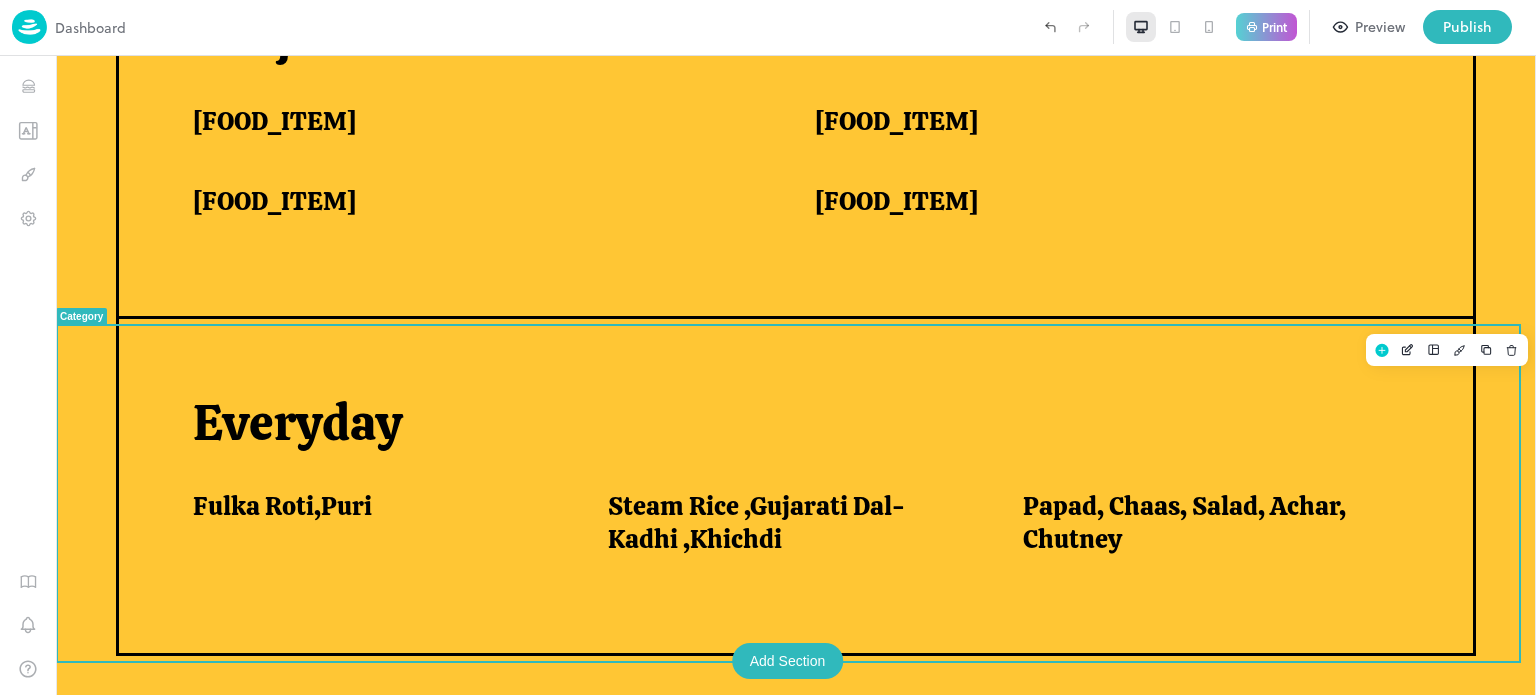 click on "Everyday" at bounding box center [803, 441] 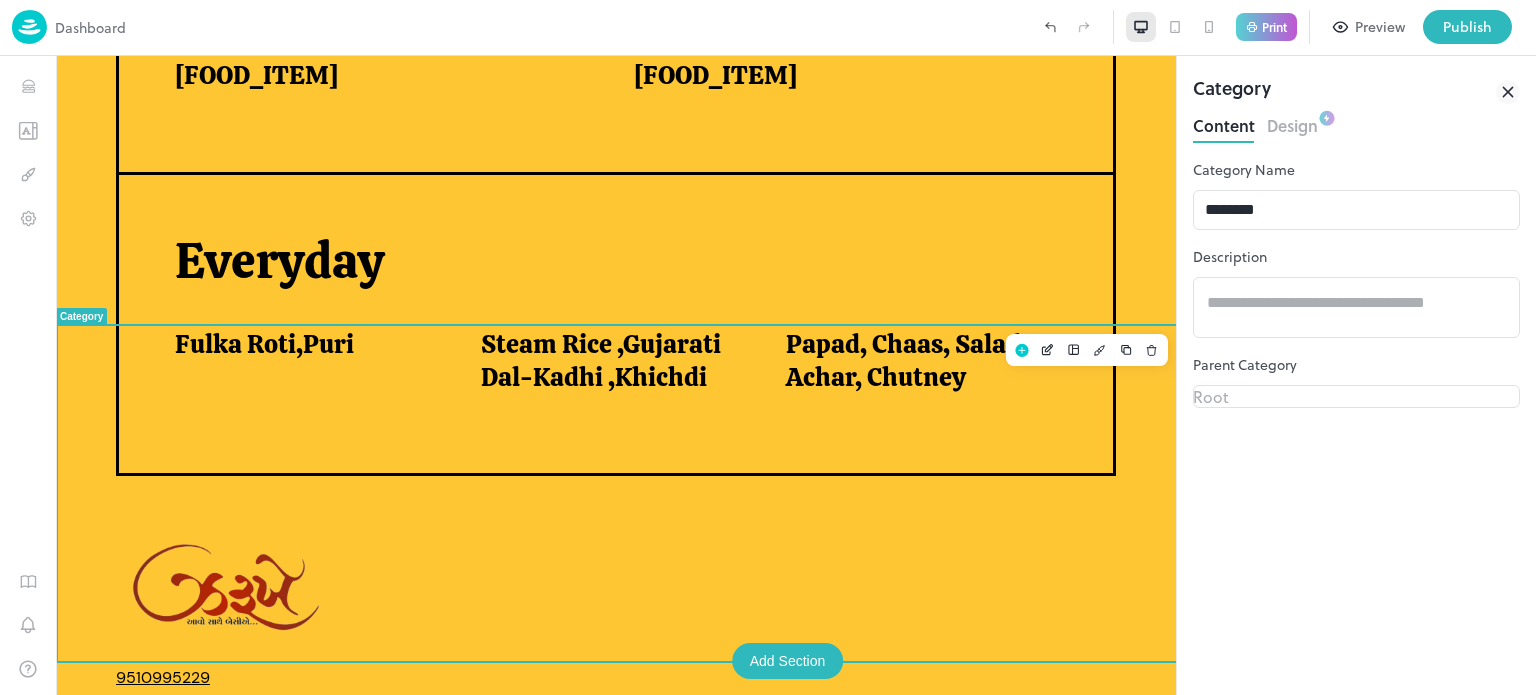 scroll, scrollTop: 1458, scrollLeft: 0, axis: vertical 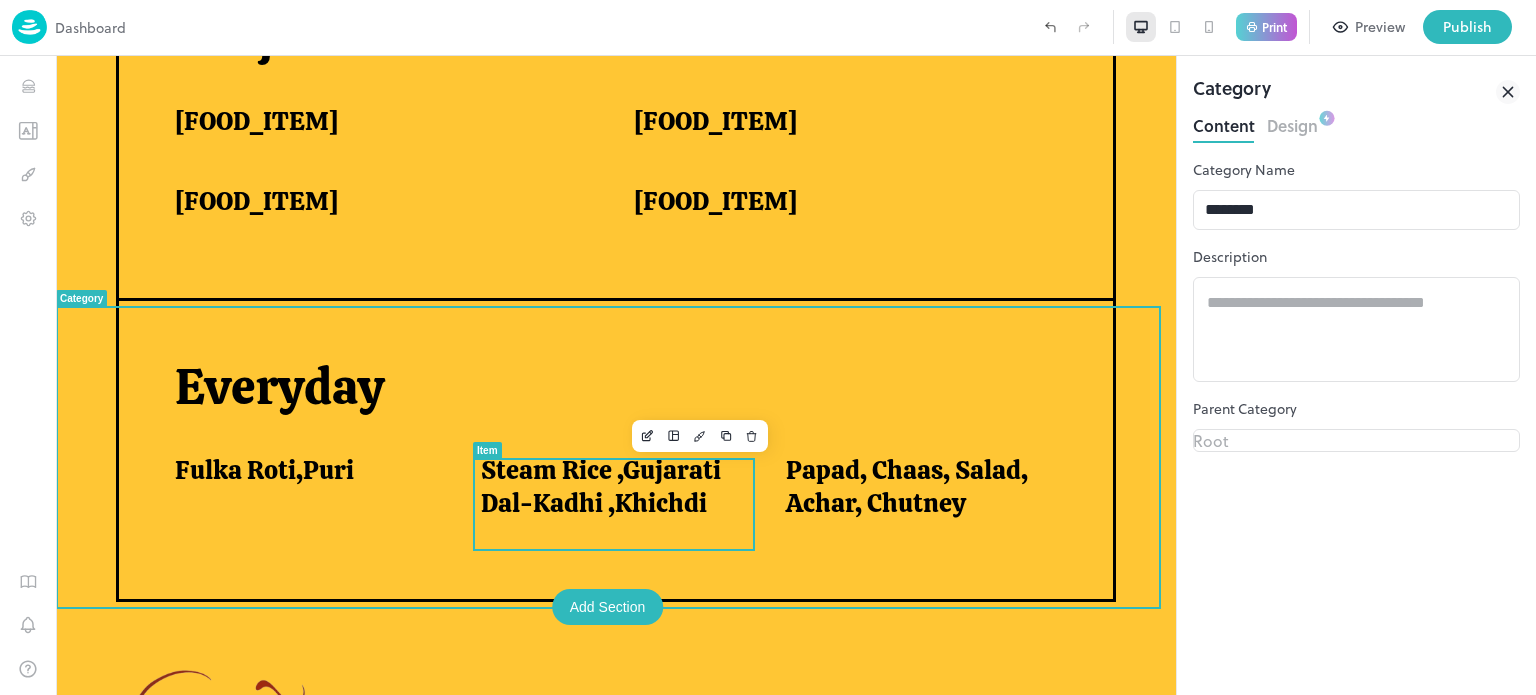 click on "Steam Rice ,Gujarati Dal-Kadhi ,Khichdi" at bounding box center (609, 486) 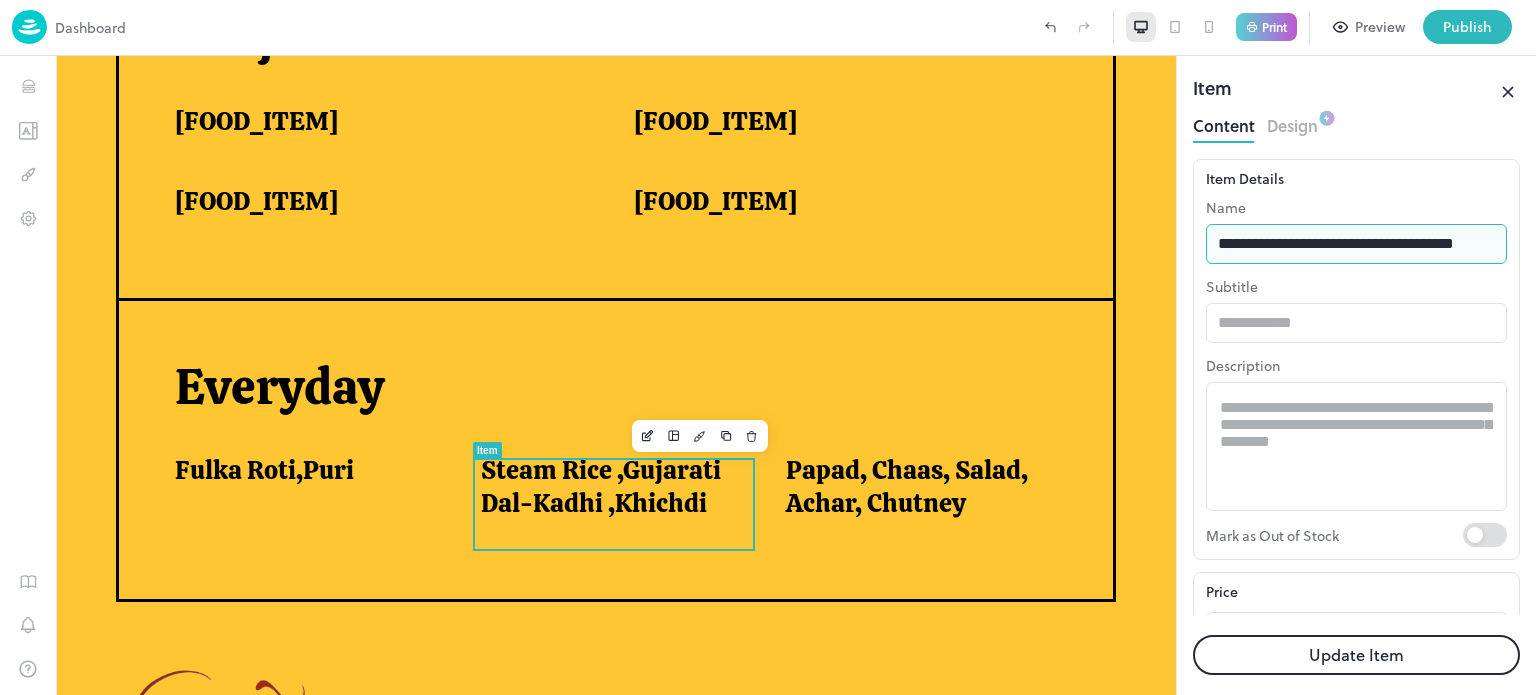 click on "**********" at bounding box center (1356, 244) 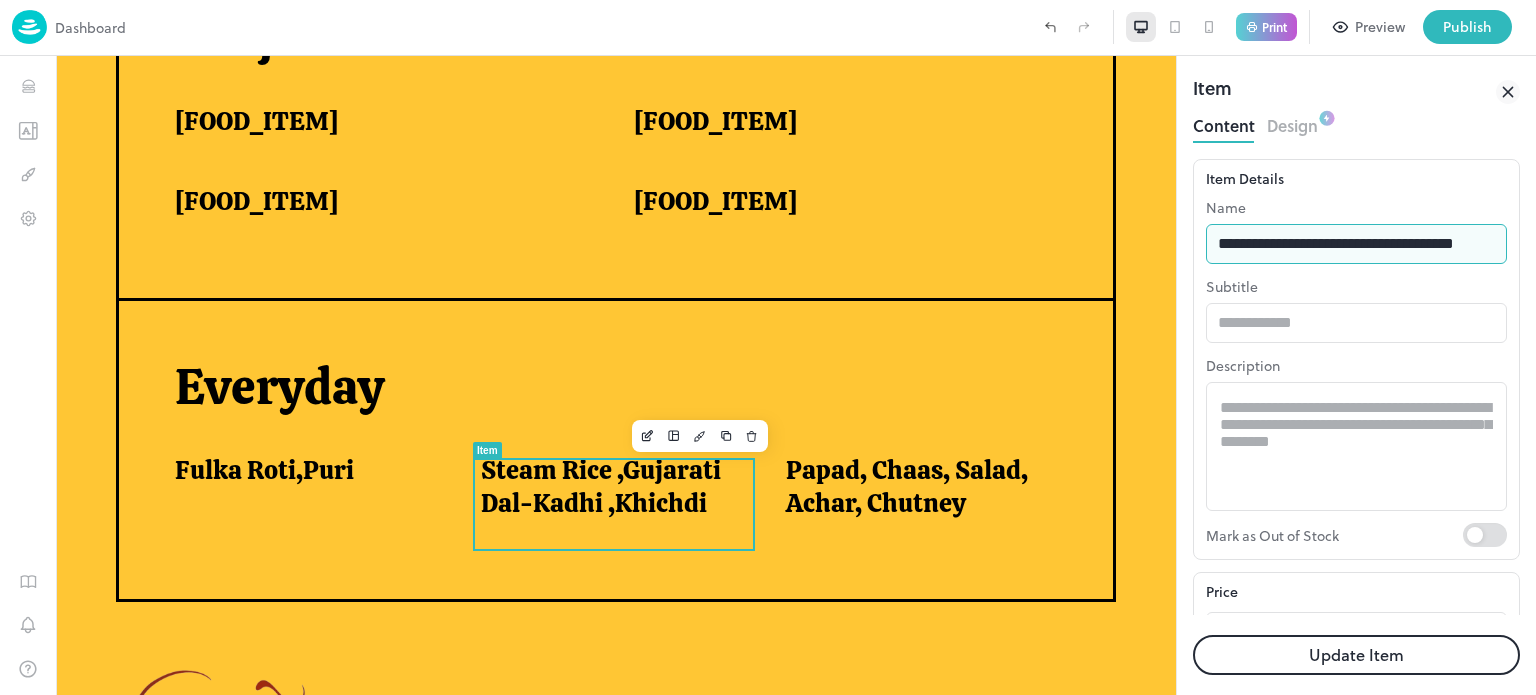 click on "**********" at bounding box center [1356, 244] 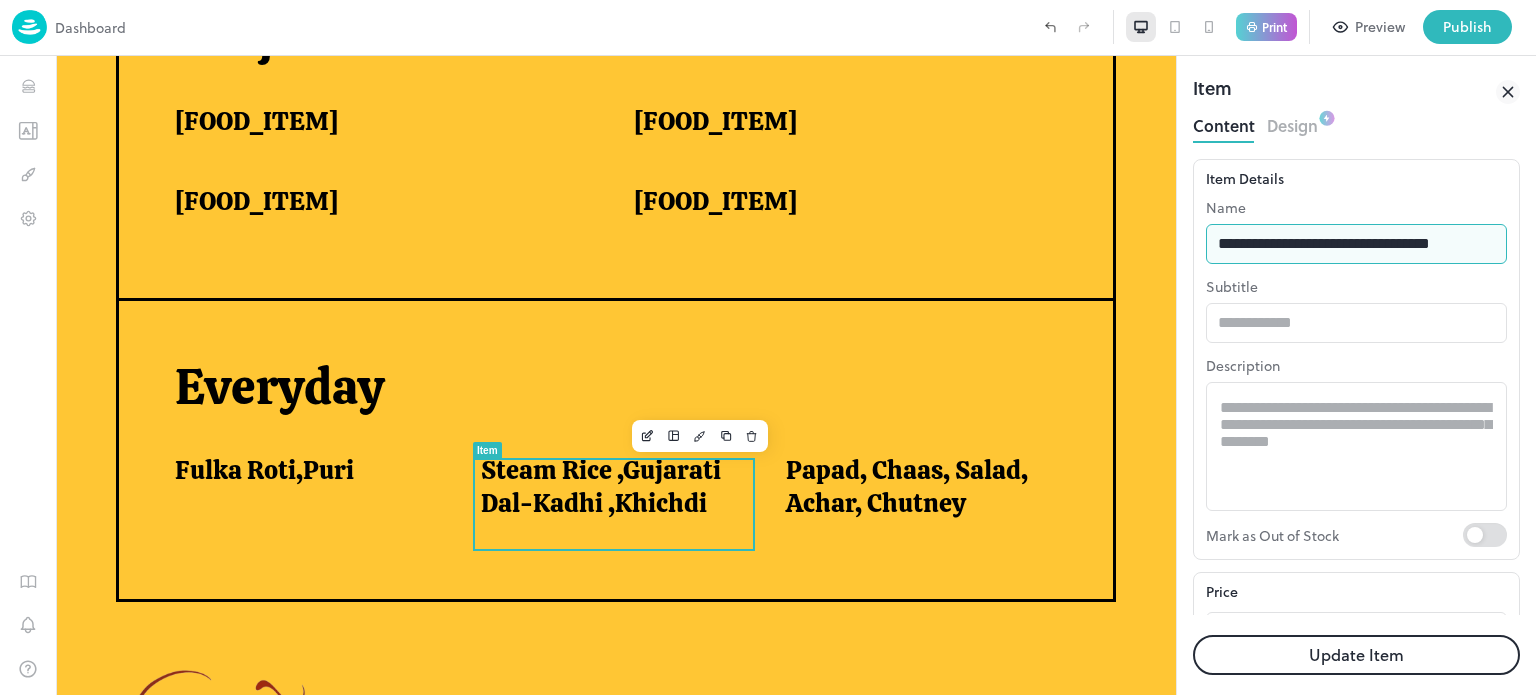 click on "**********" at bounding box center [1356, 244] 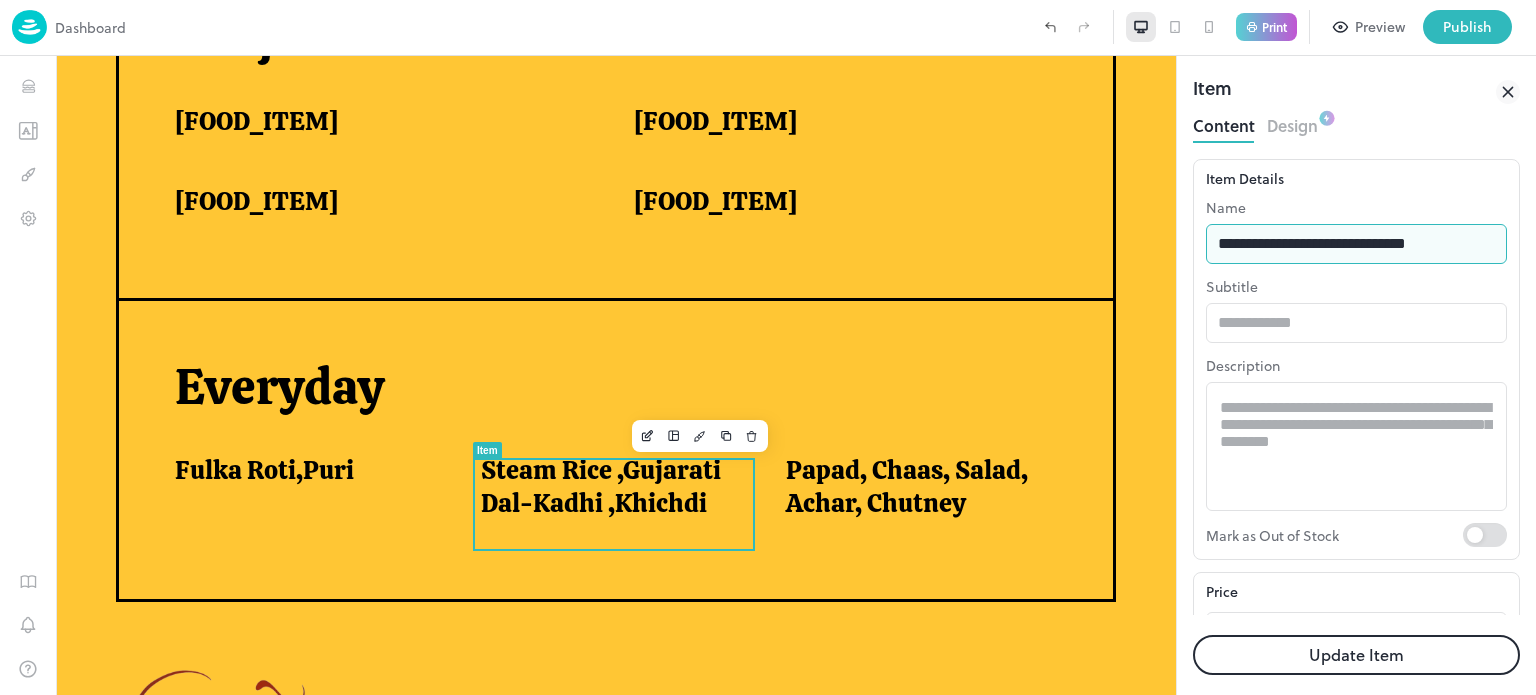 type on "**********" 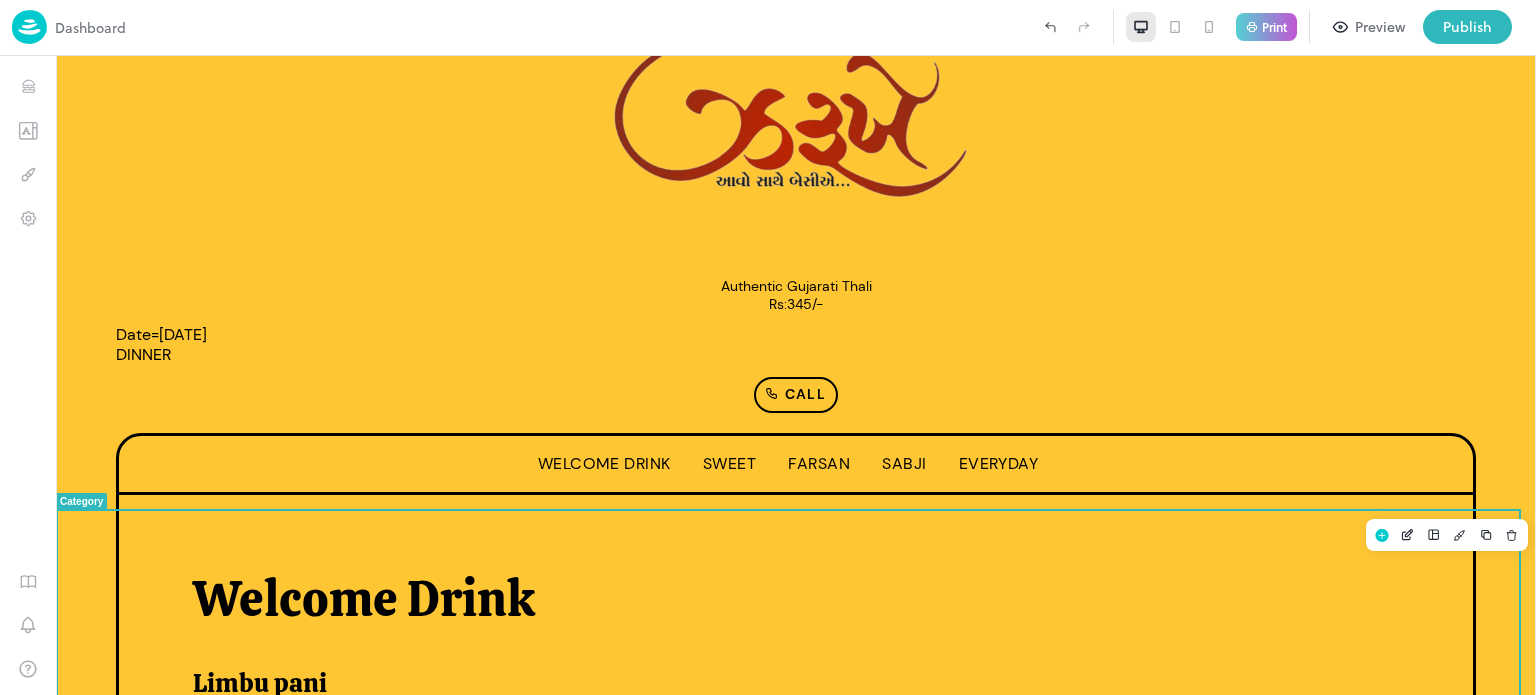 scroll, scrollTop: 105, scrollLeft: 0, axis: vertical 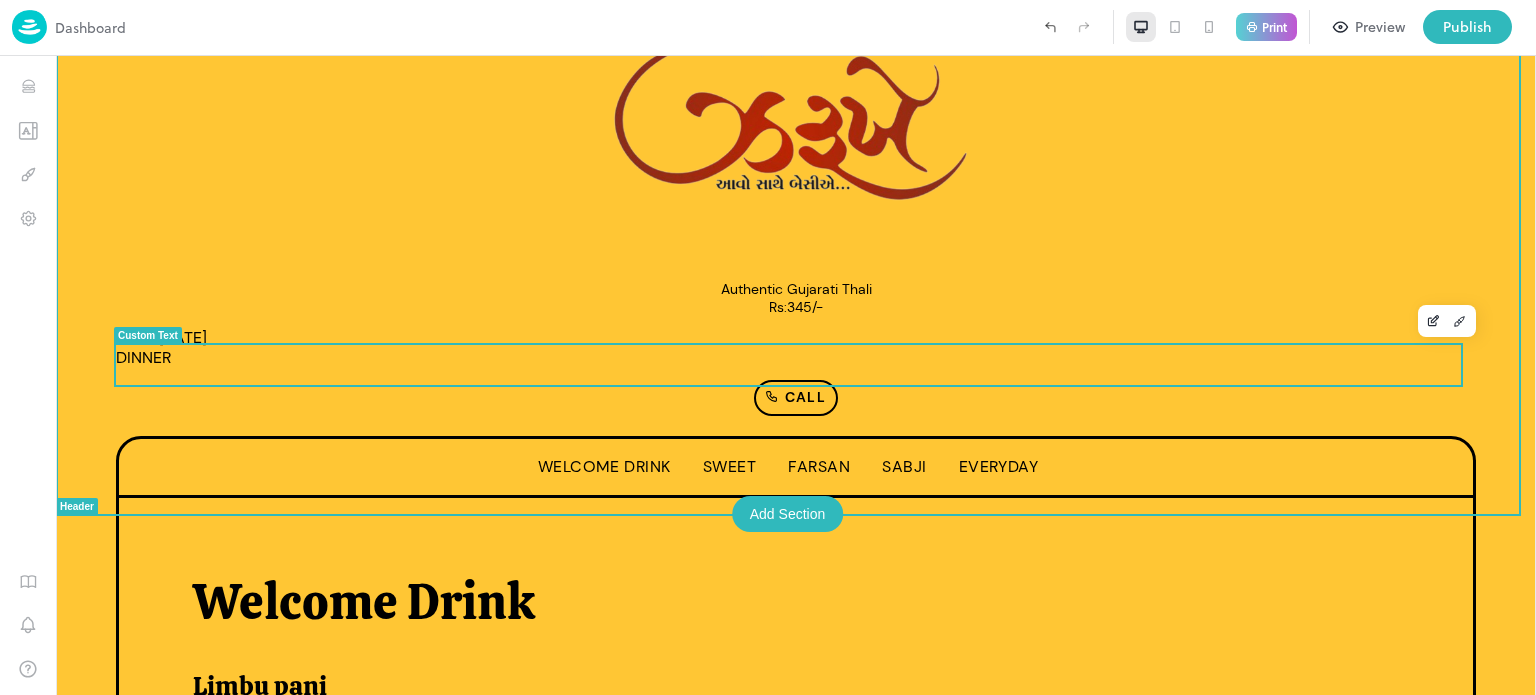 click on "Date=[DATE]
DINNER" at bounding box center (796, 348) 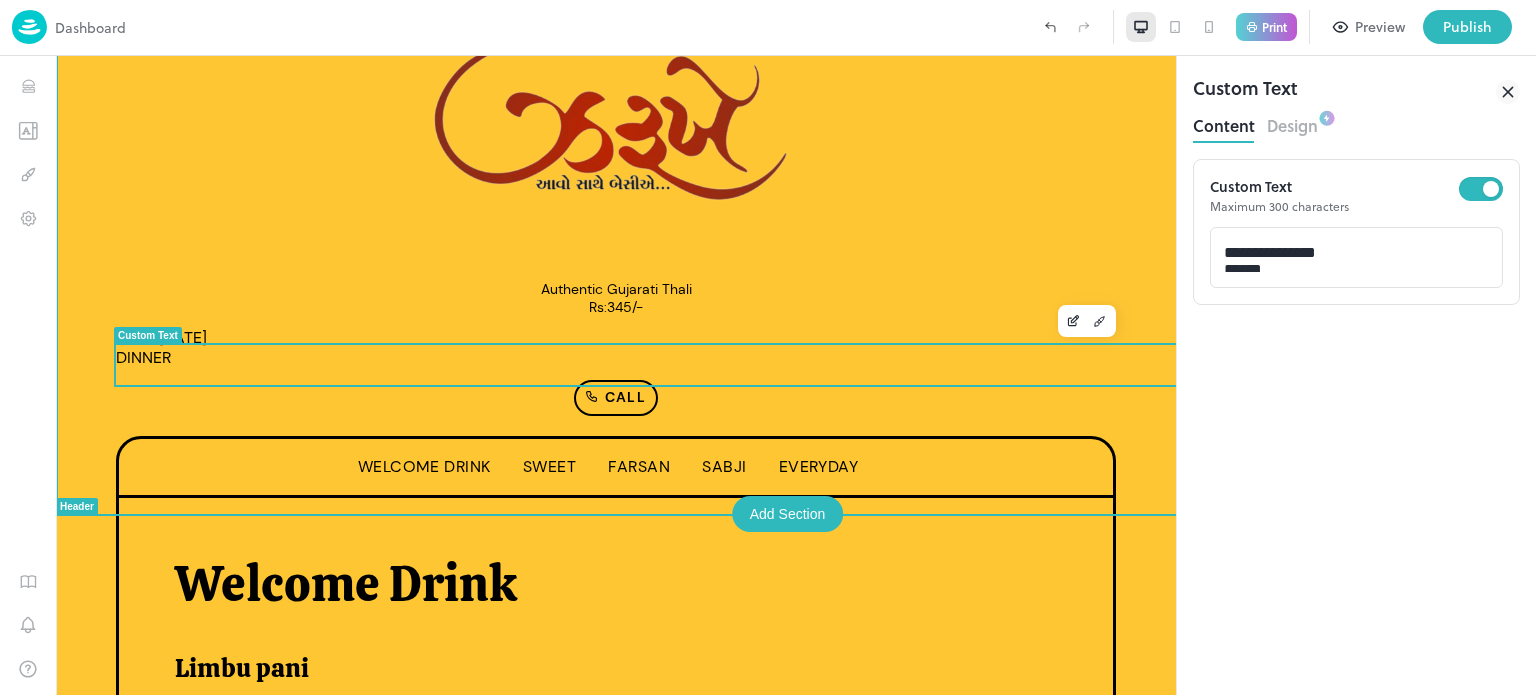 scroll, scrollTop: 0, scrollLeft: 0, axis: both 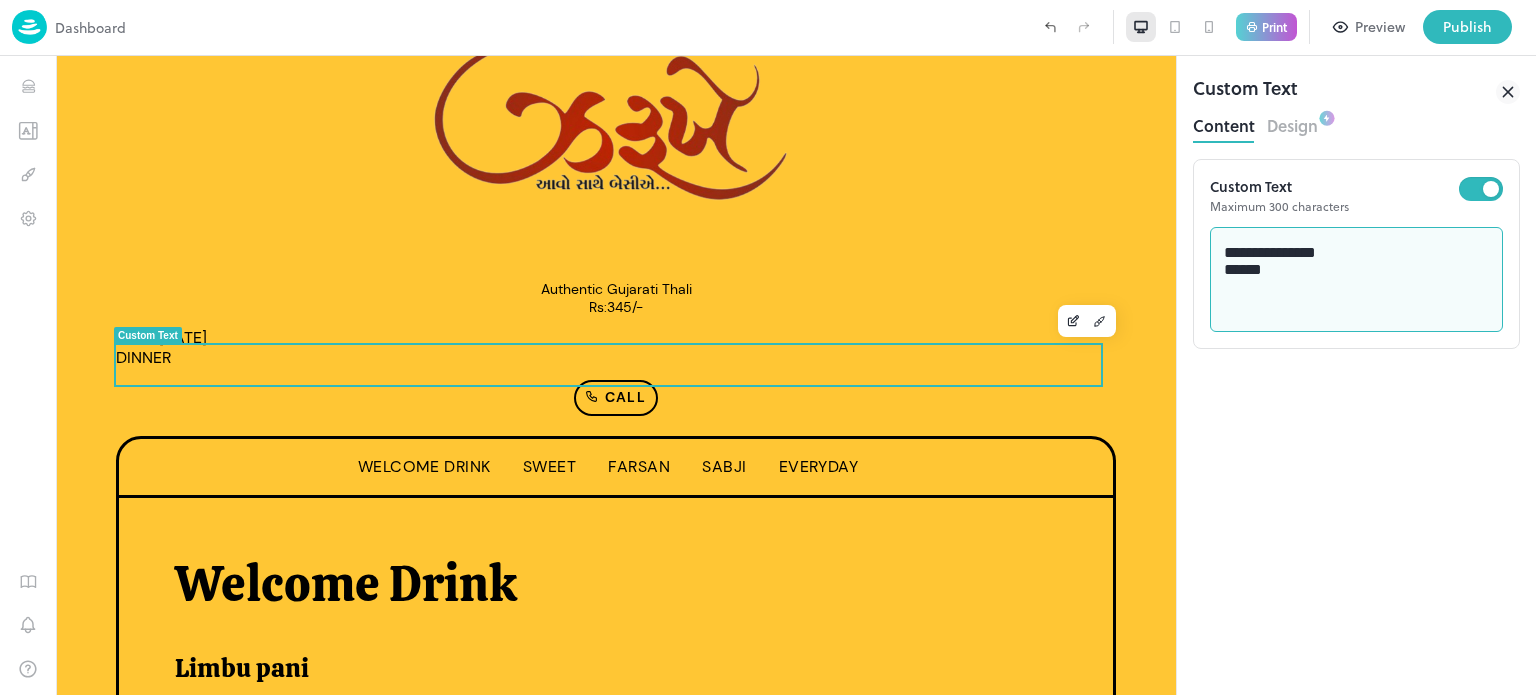 click on "**********" at bounding box center [1357, 280] 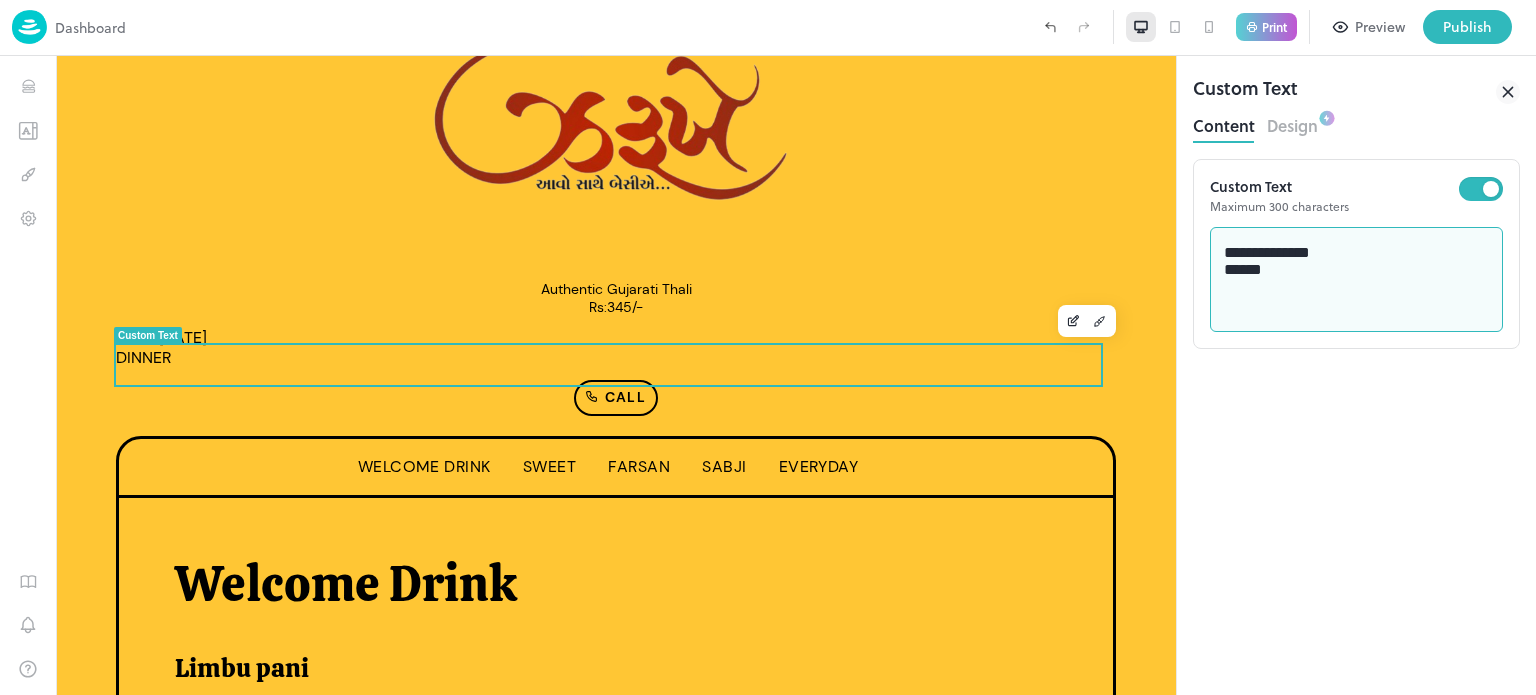 click on "**********" at bounding box center (1357, 280) 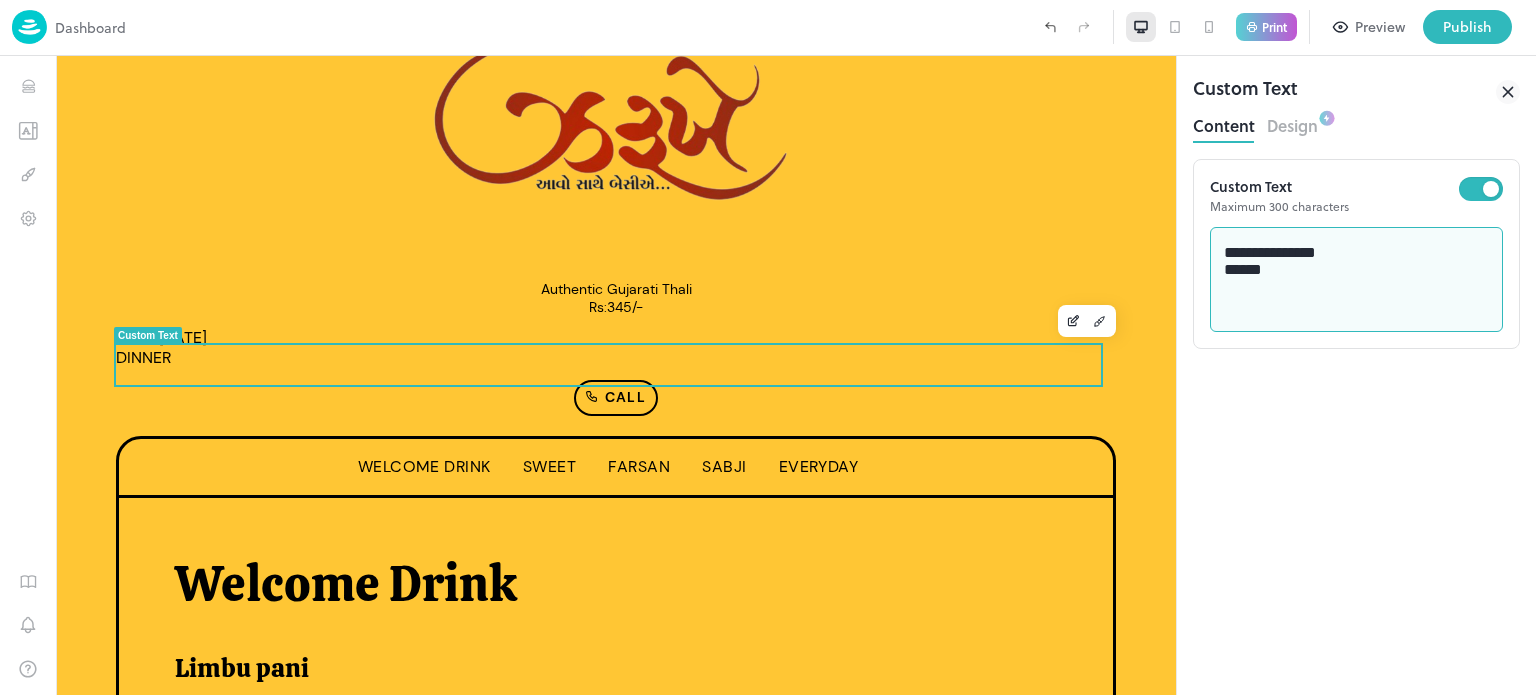 click on "**********" at bounding box center [1357, 280] 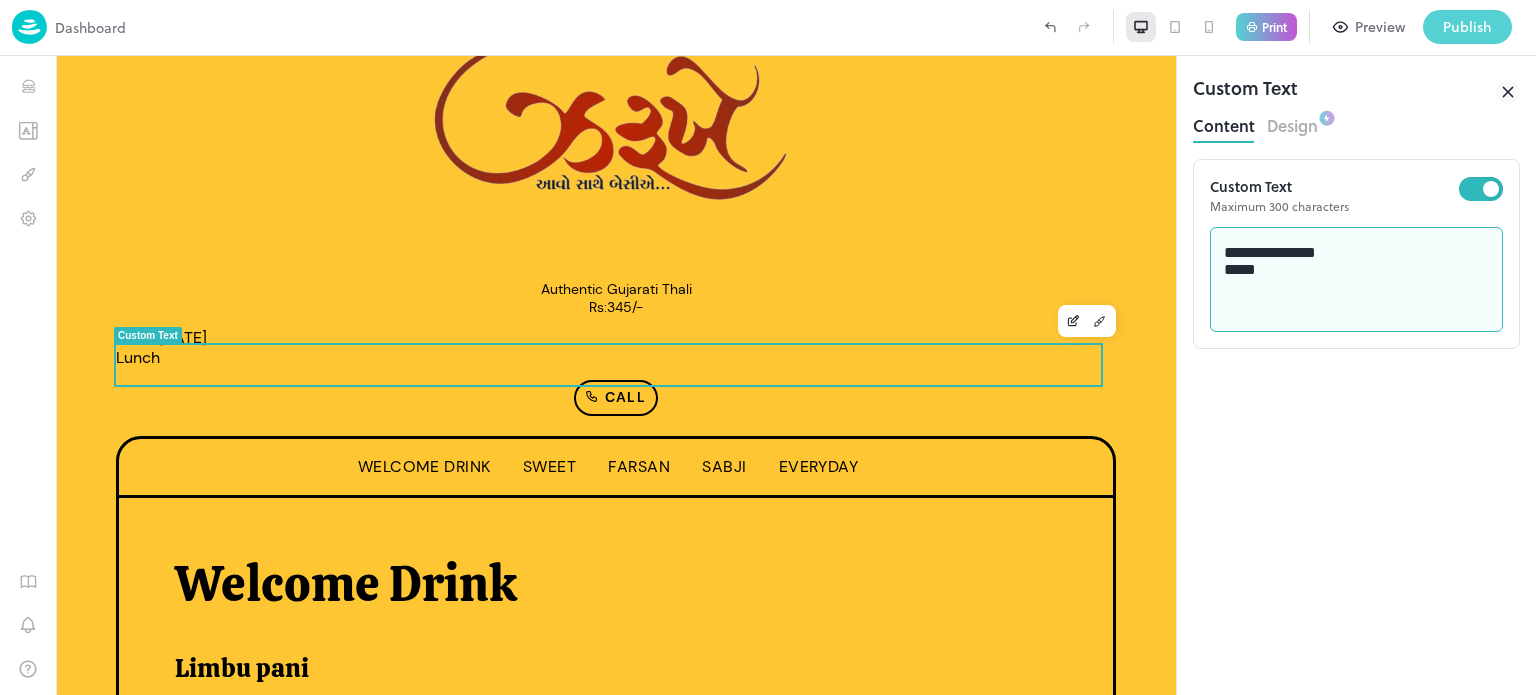 type on "**********" 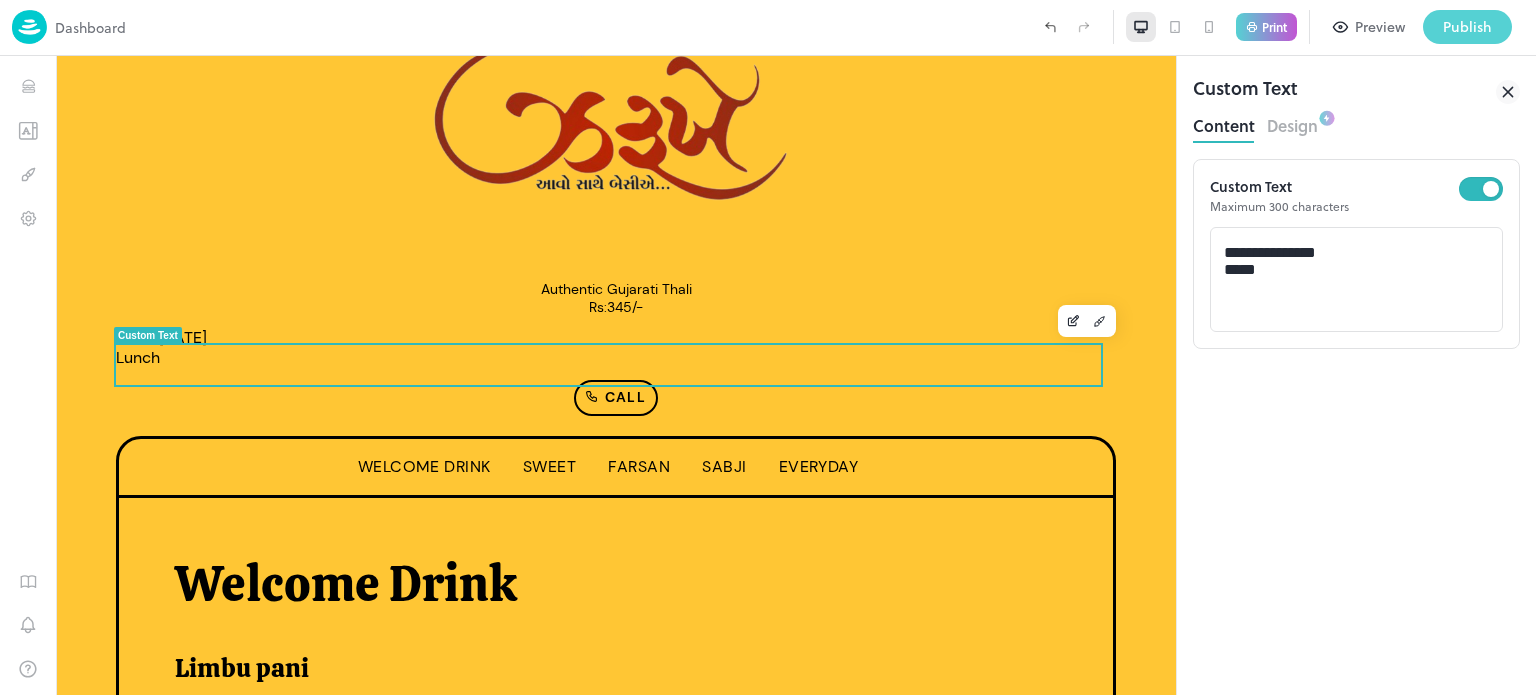click on "Publish" at bounding box center (1467, 27) 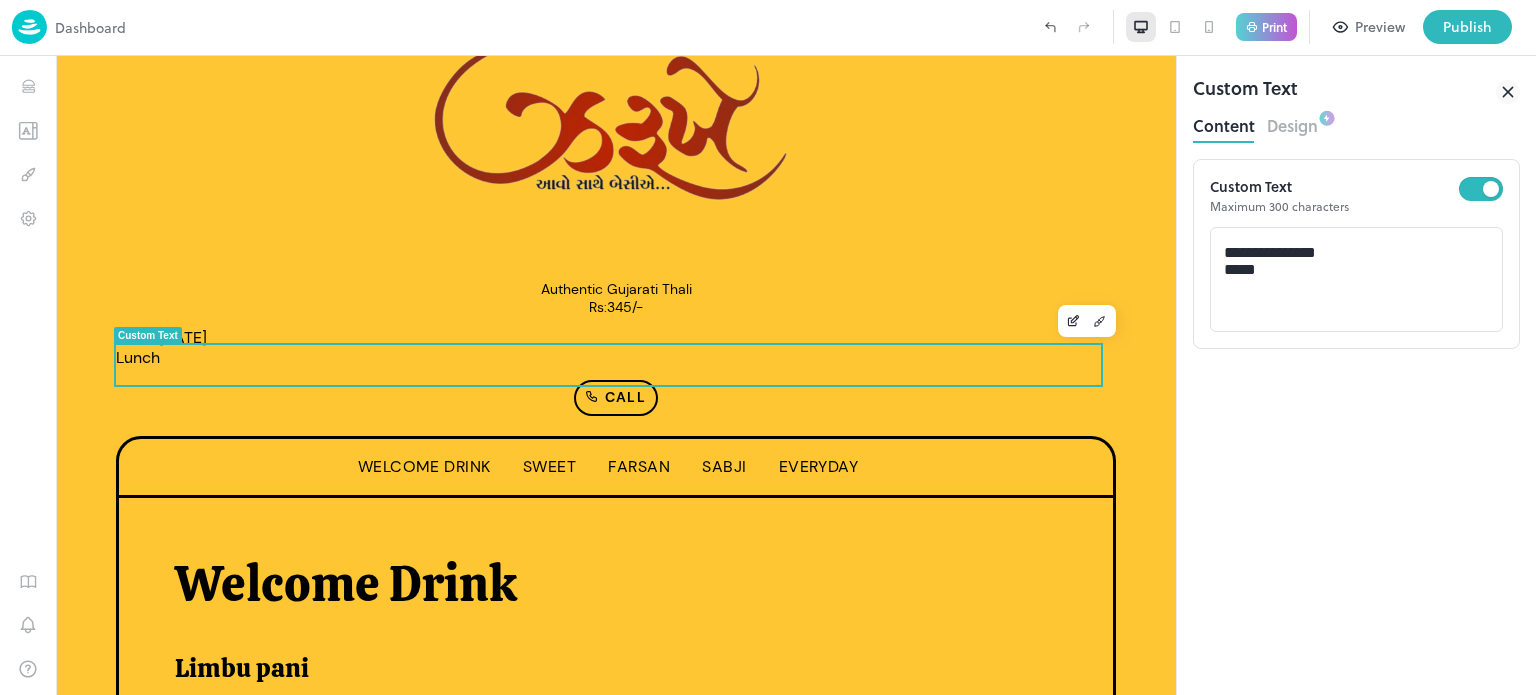 click on "Download" at bounding box center (981, 1282) 